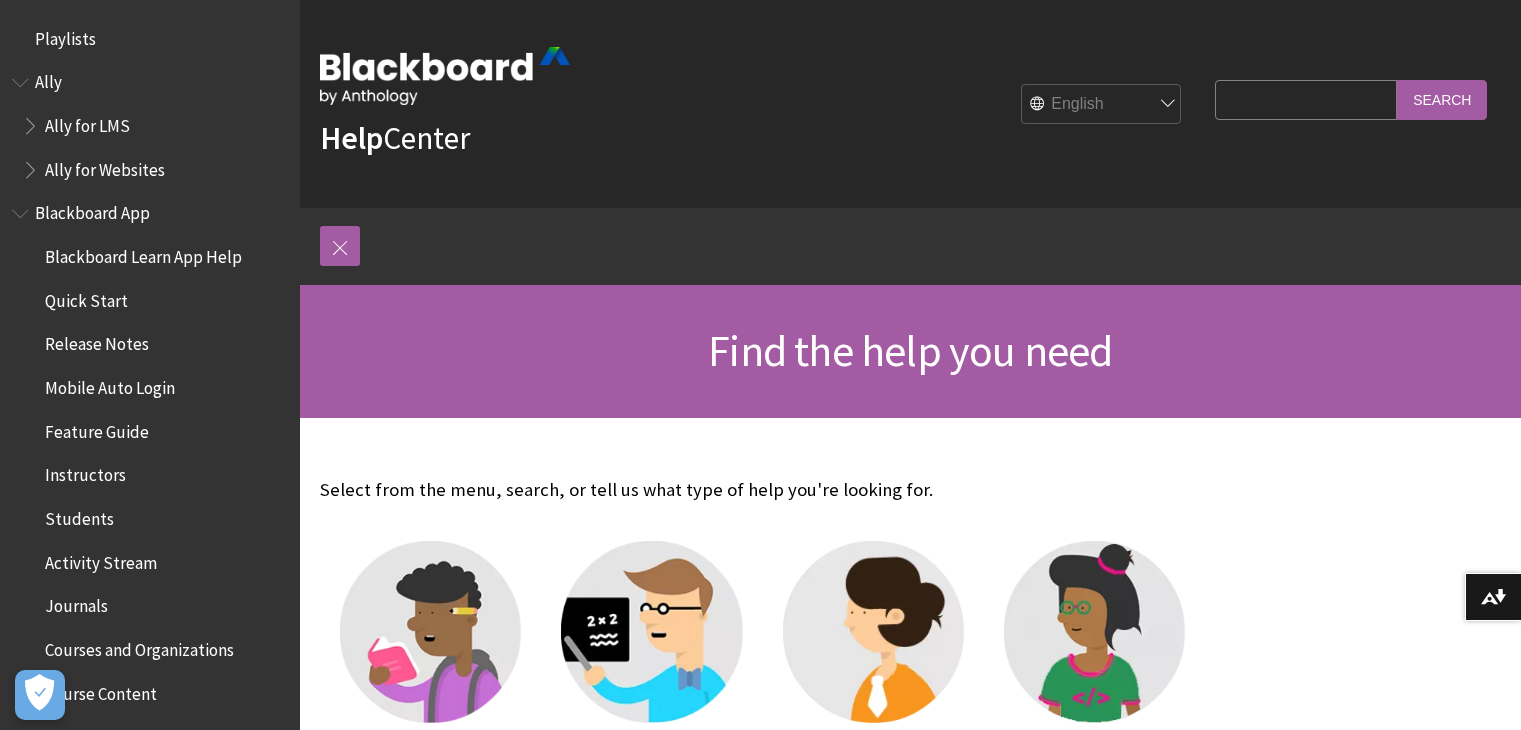 scroll, scrollTop: 0, scrollLeft: 0, axis: both 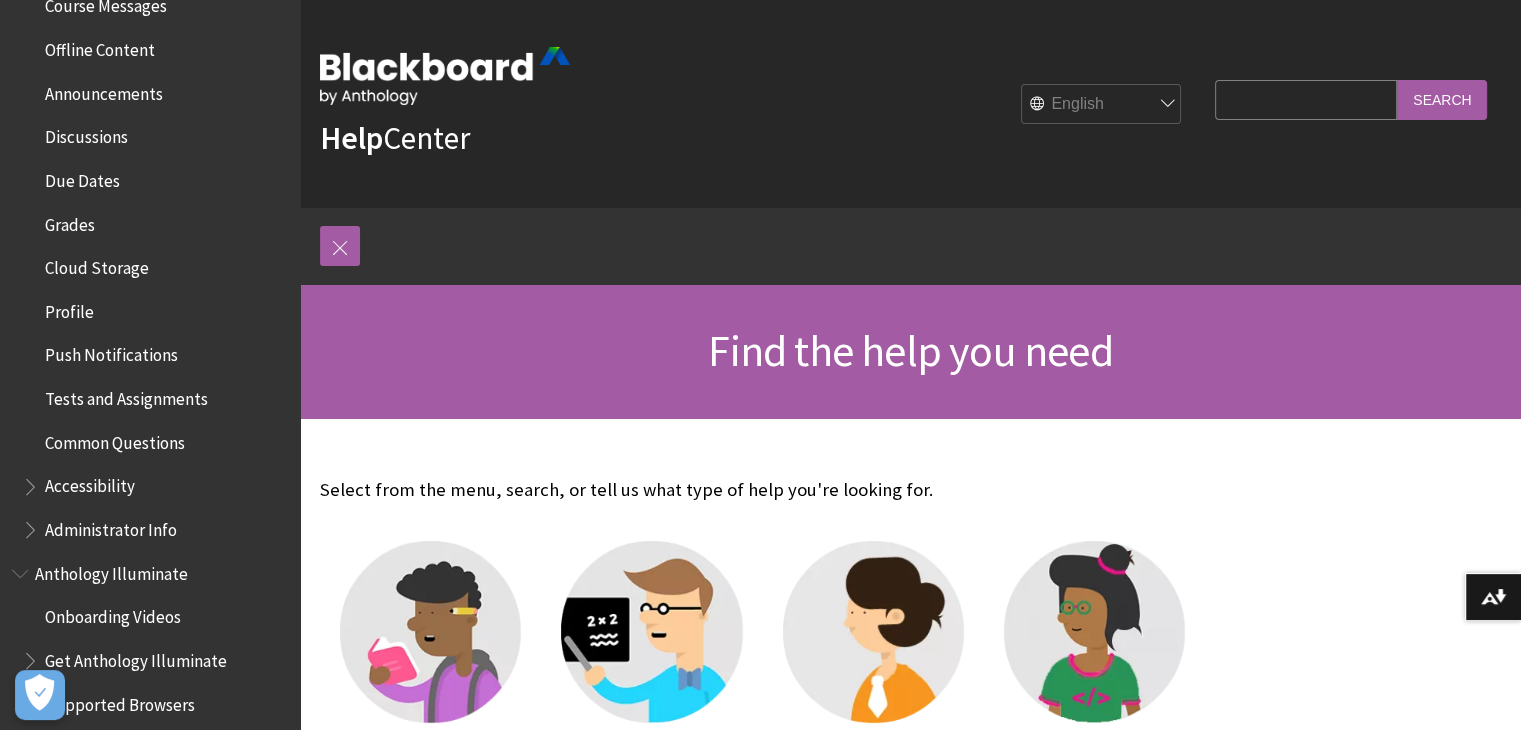 click on "Tests and Assignments" at bounding box center [126, 395] 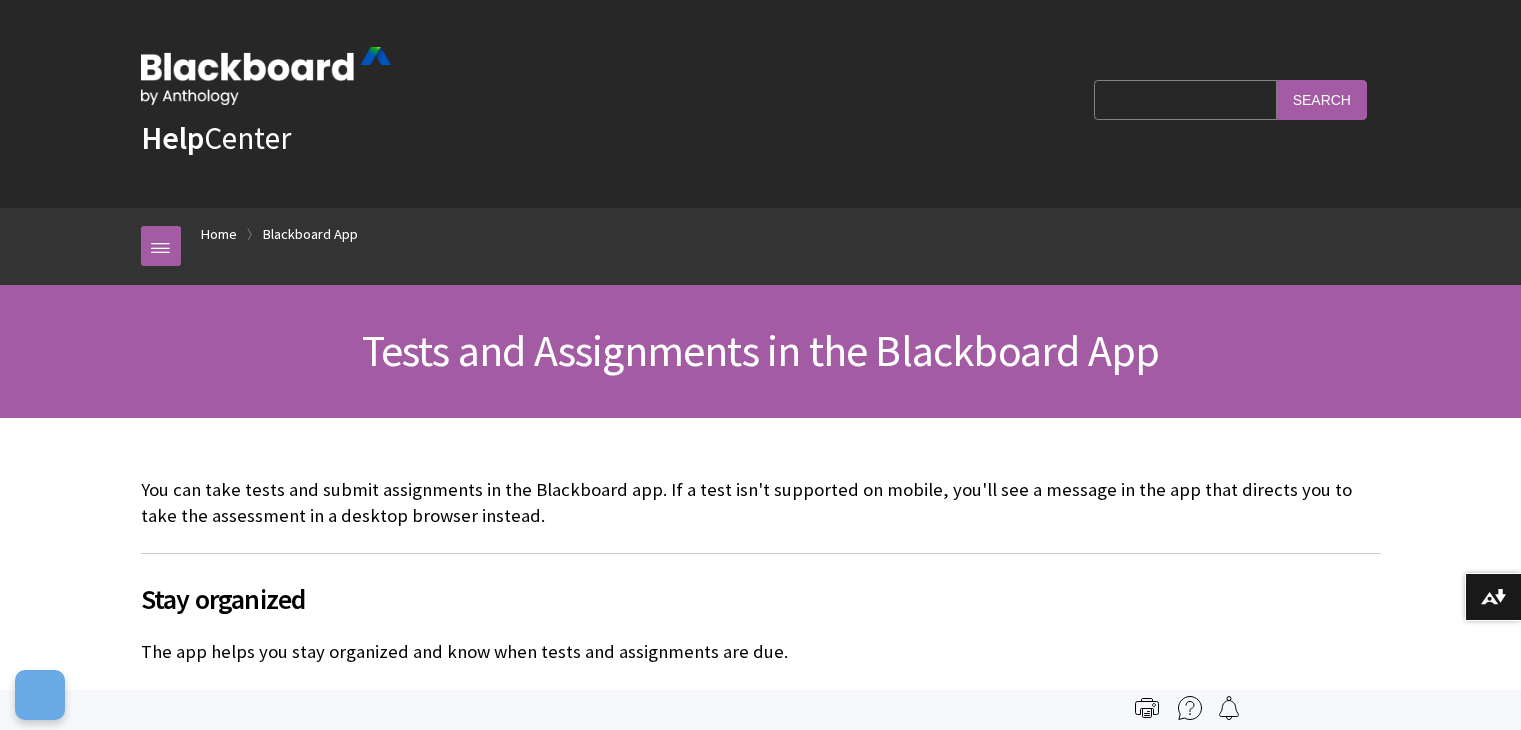 scroll, scrollTop: 0, scrollLeft: 0, axis: both 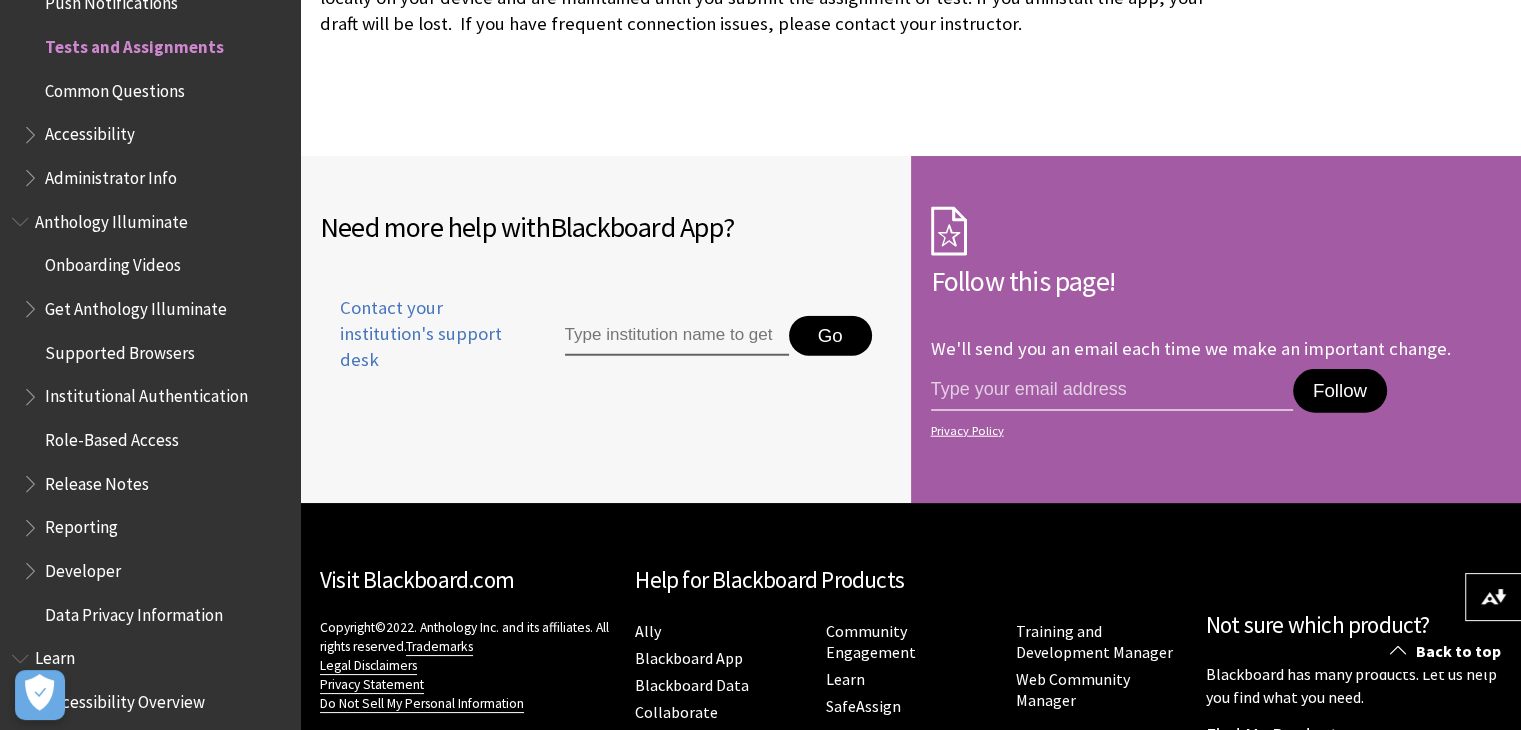 click at bounding box center (677, 336) 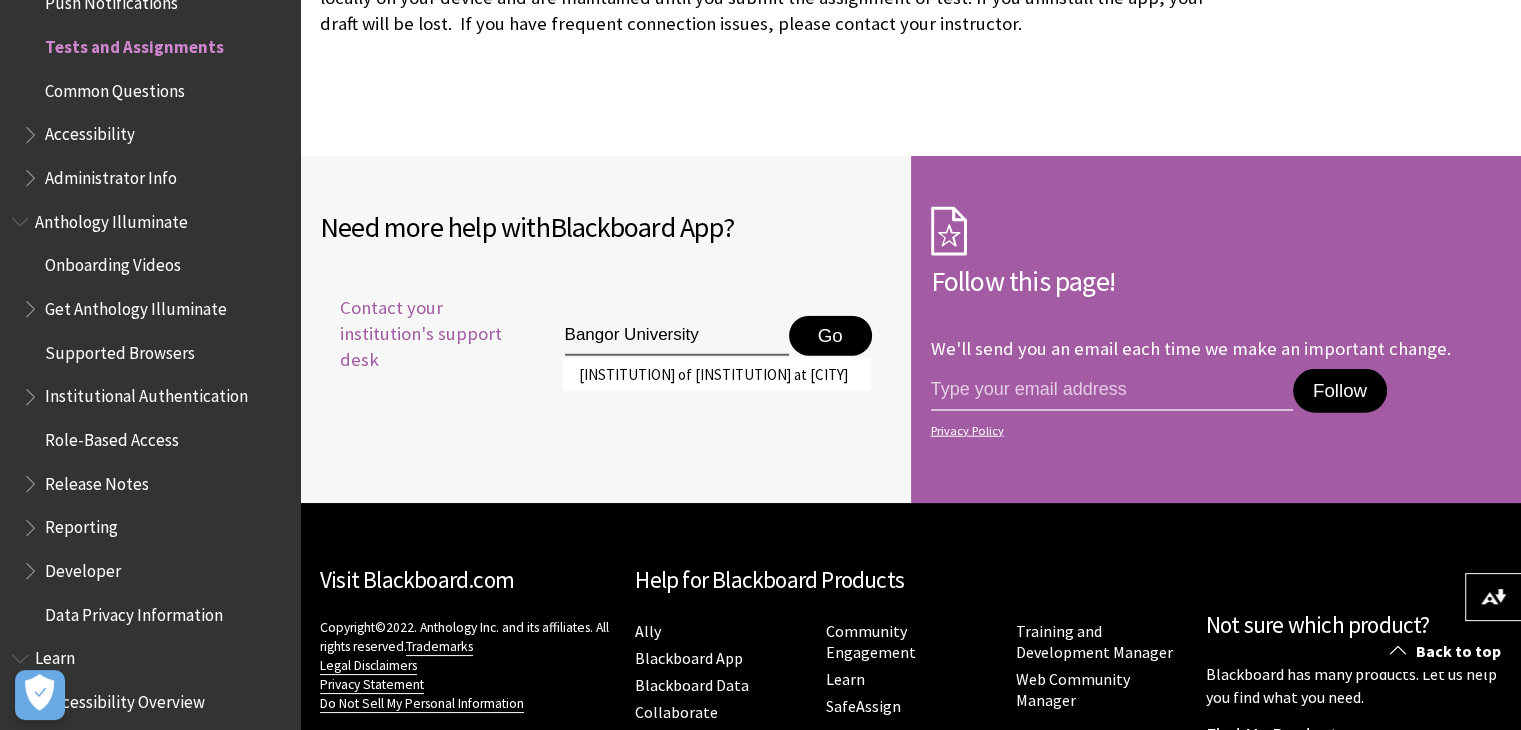 drag, startPoint x: 620, startPoint y: 280, endPoint x: 486, endPoint y: 288, distance: 134.23859 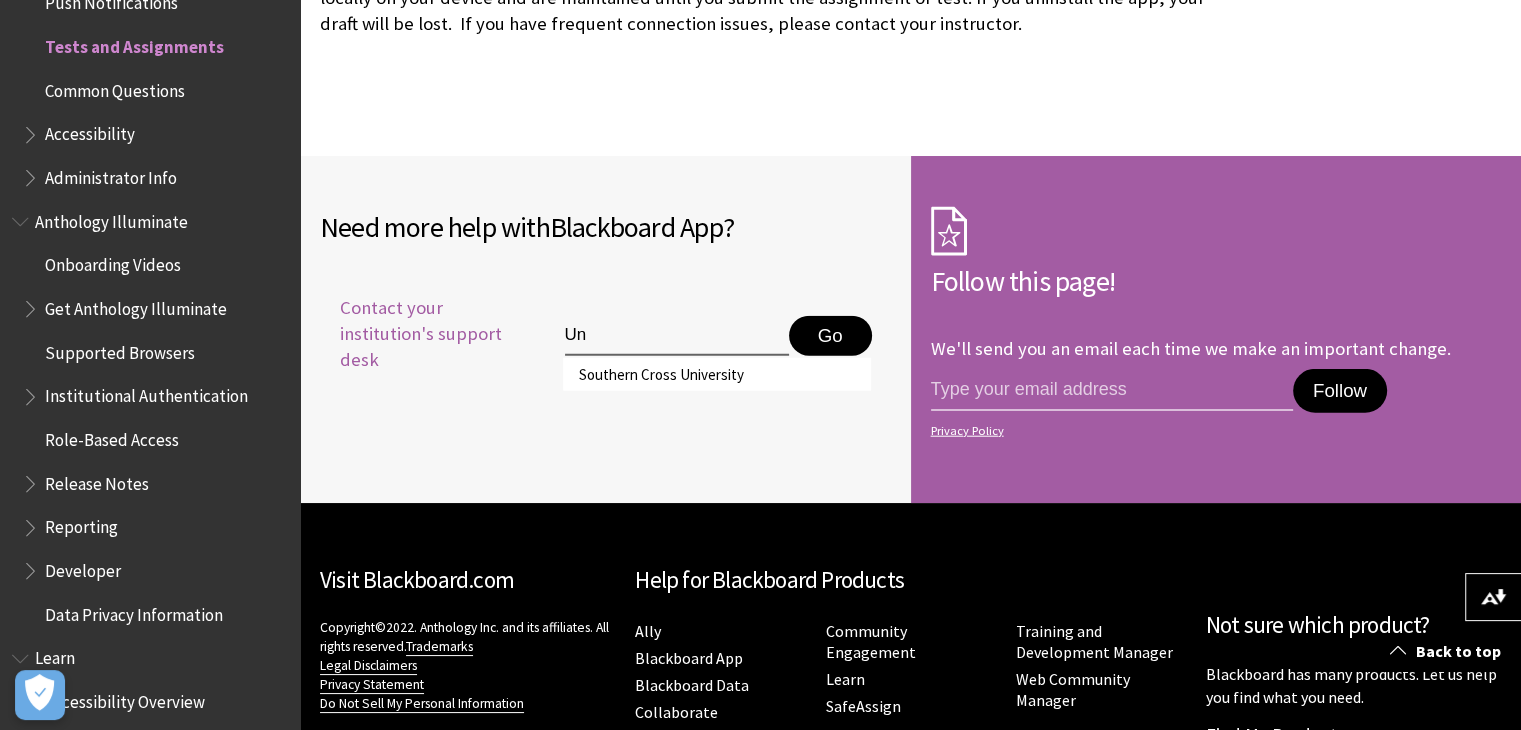 type on "U" 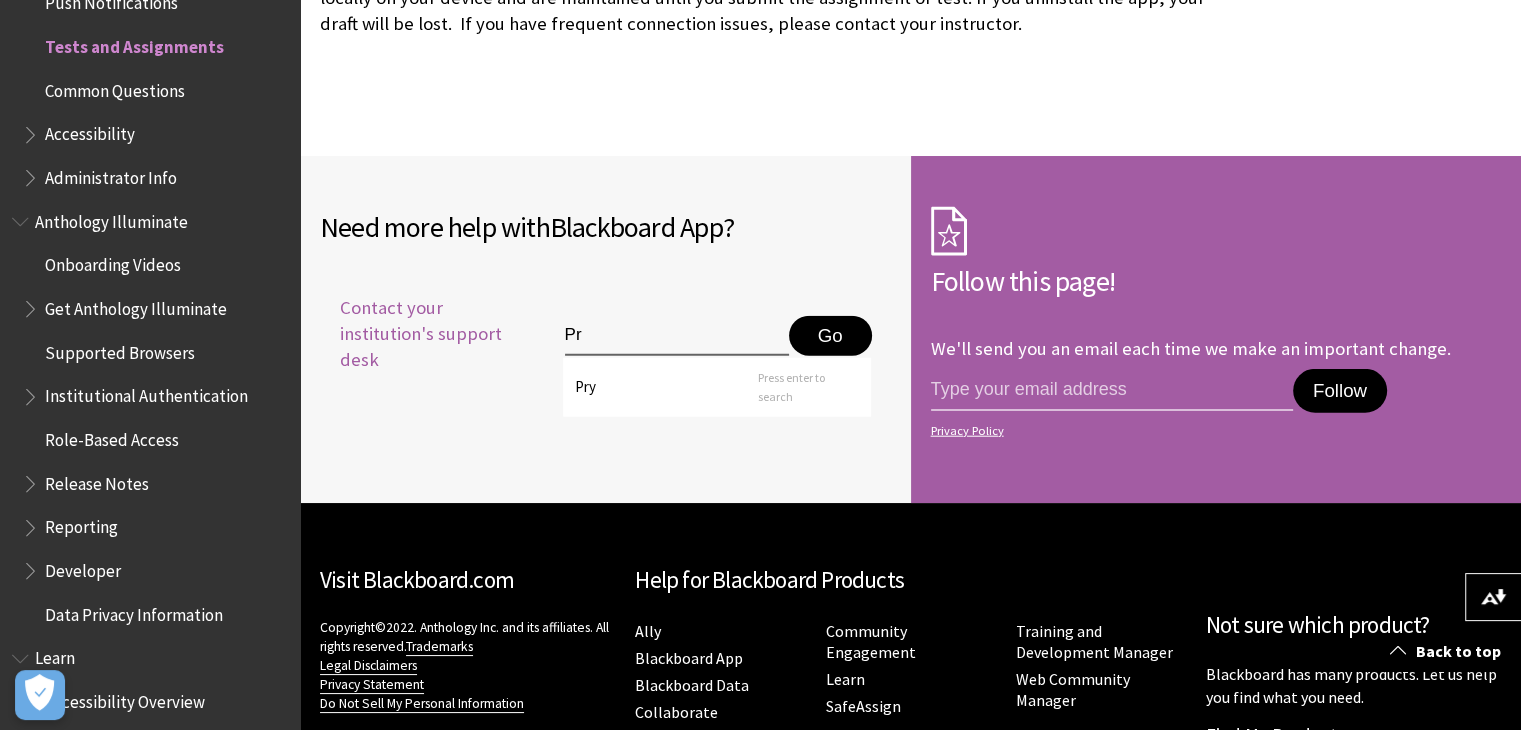 type on "P" 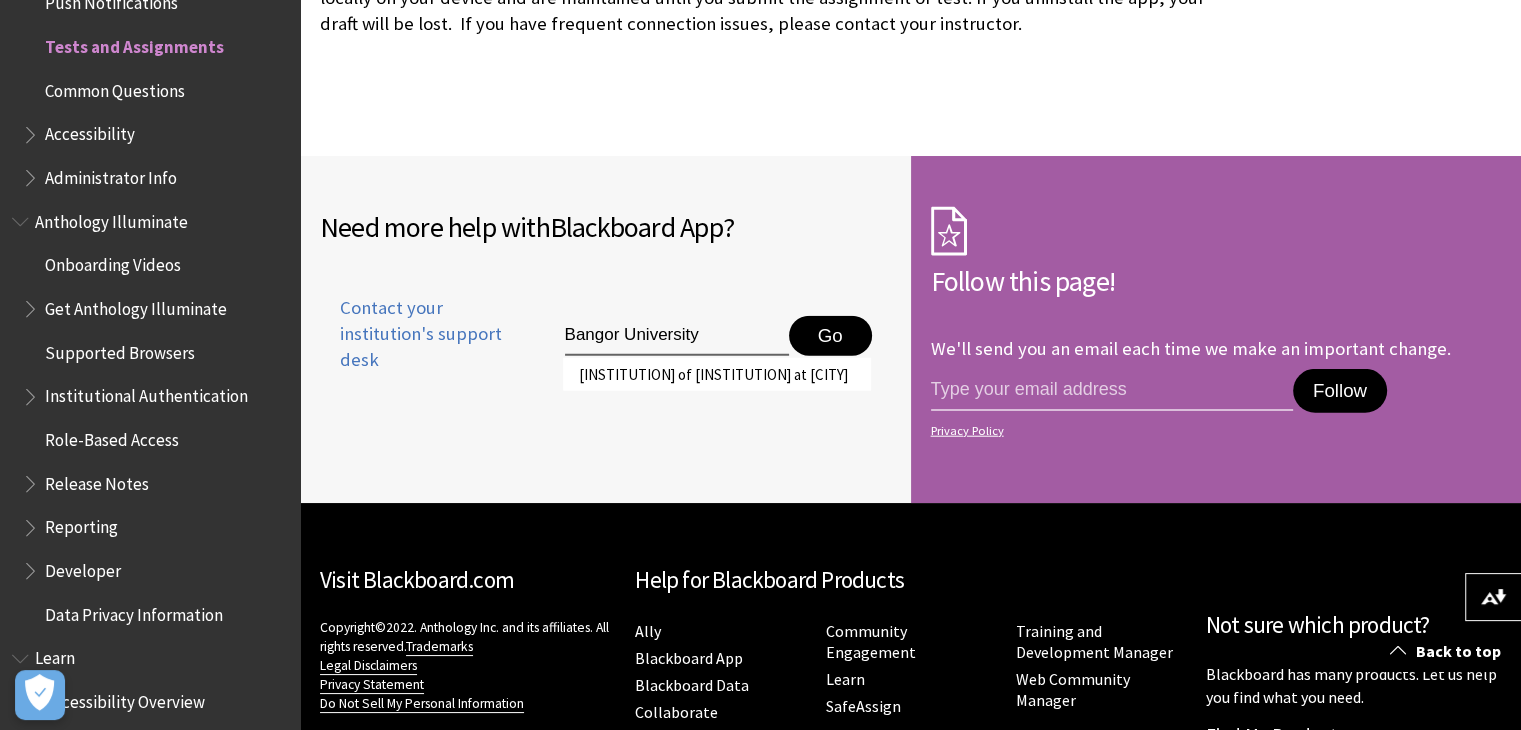 type on "Bangor University" 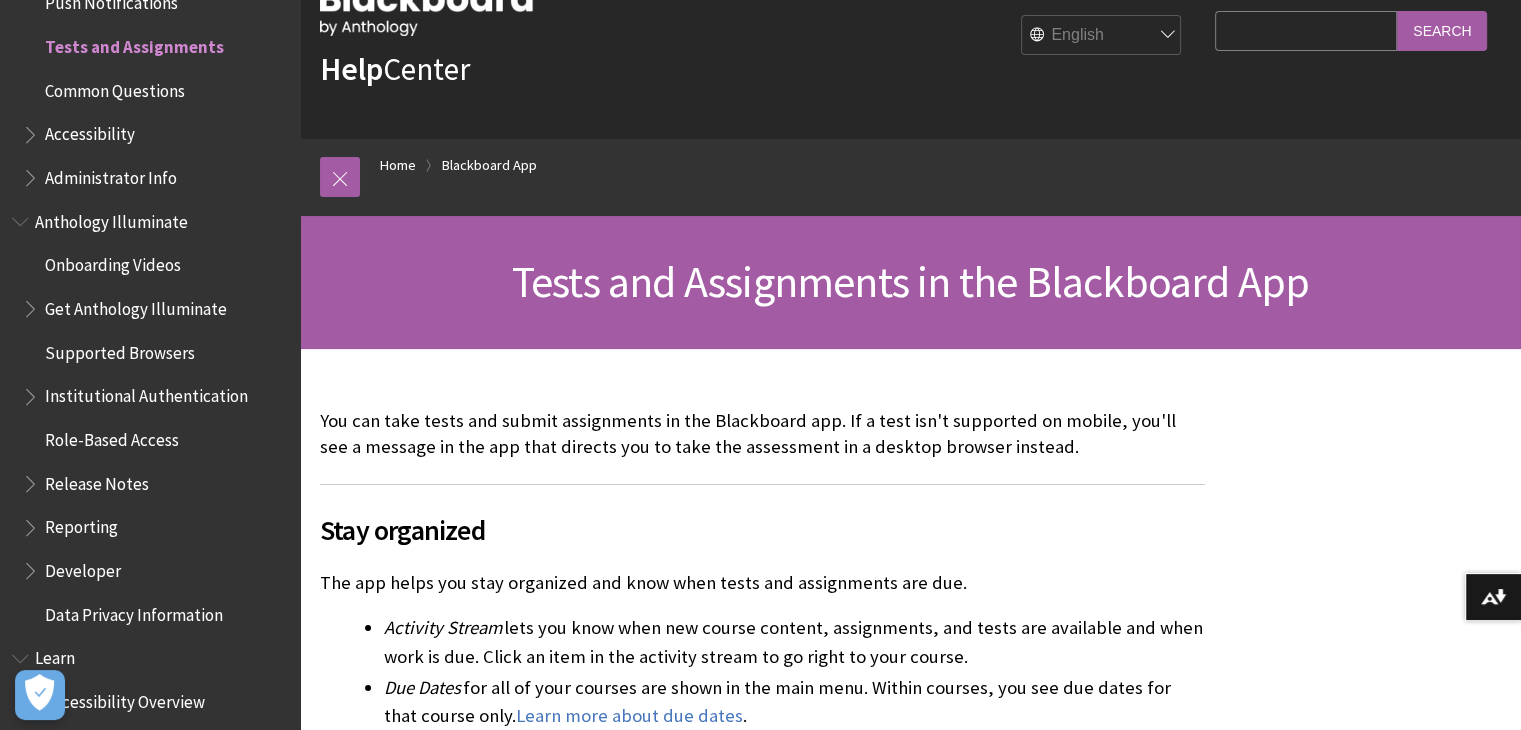 scroll, scrollTop: 0, scrollLeft: 0, axis: both 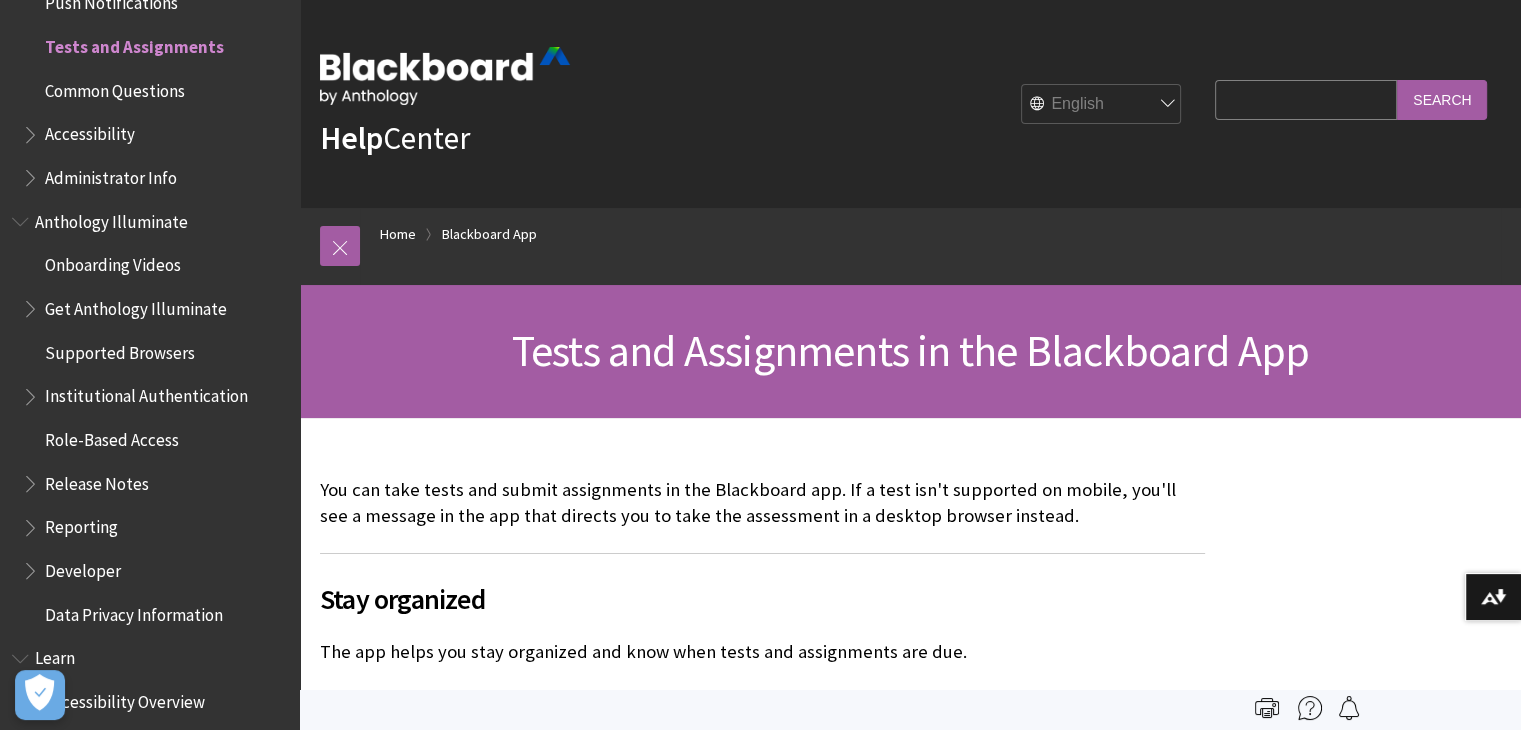 click on "Search Query" at bounding box center (1306, 99) 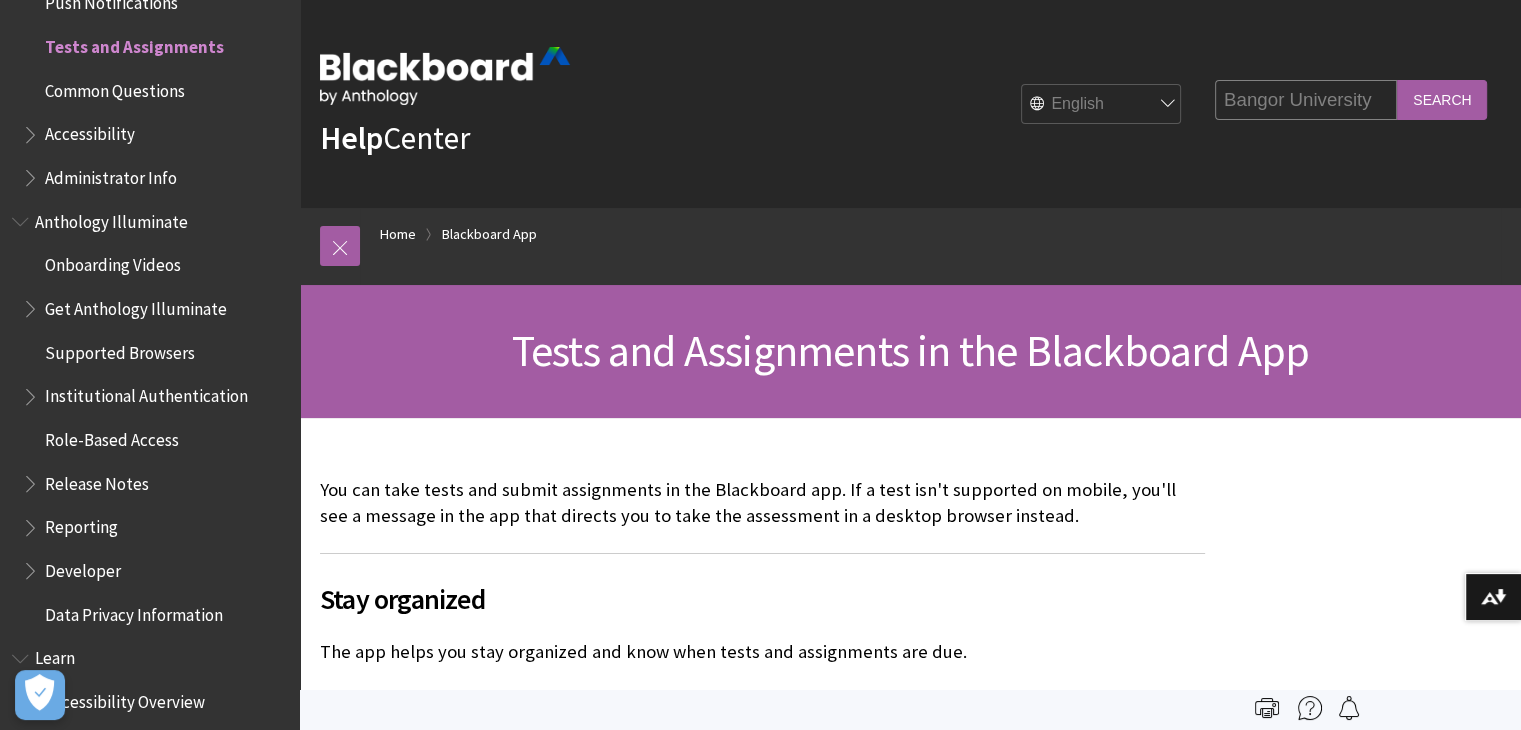 type on "Bangor University" 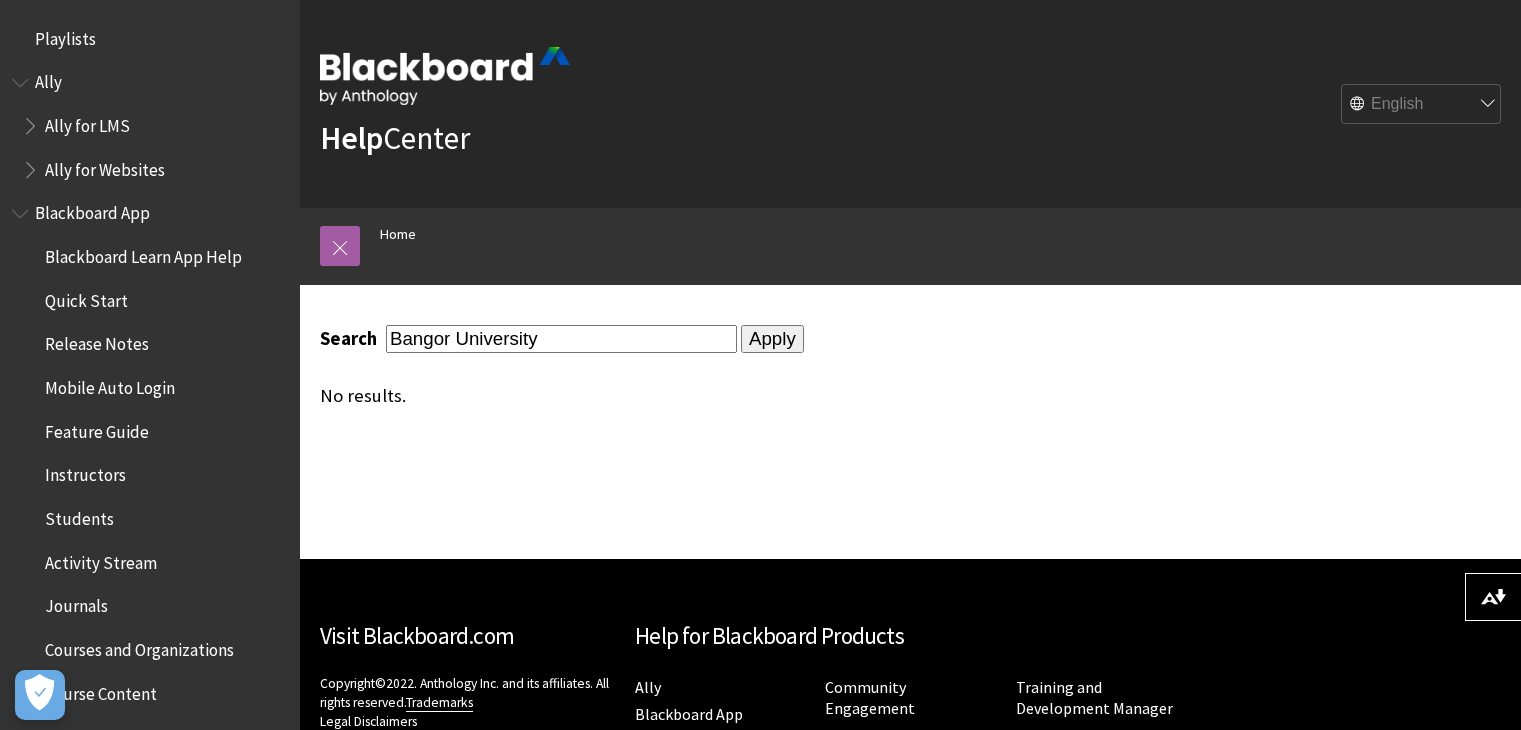 scroll, scrollTop: 0, scrollLeft: 0, axis: both 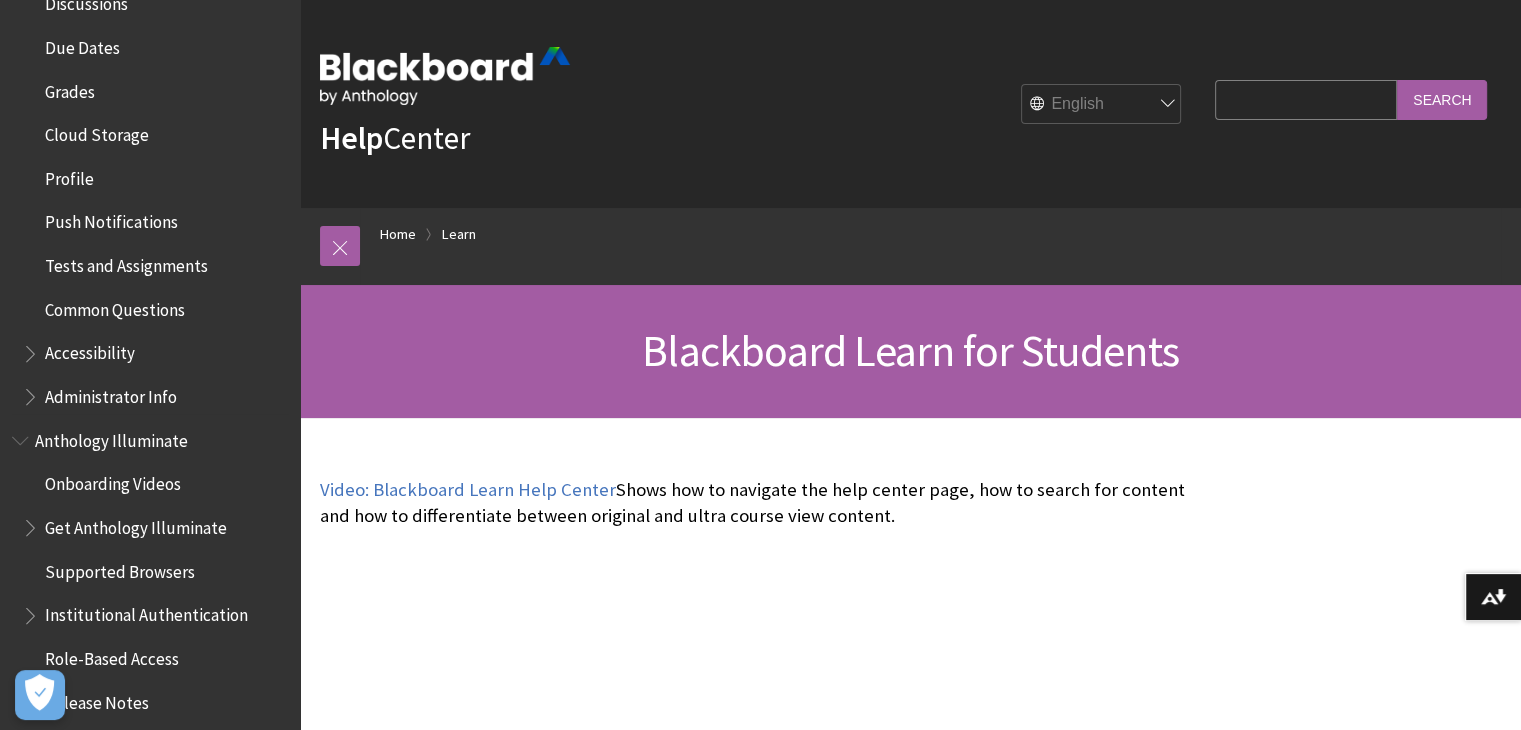 click on "Tests and Assignments" at bounding box center (126, 262) 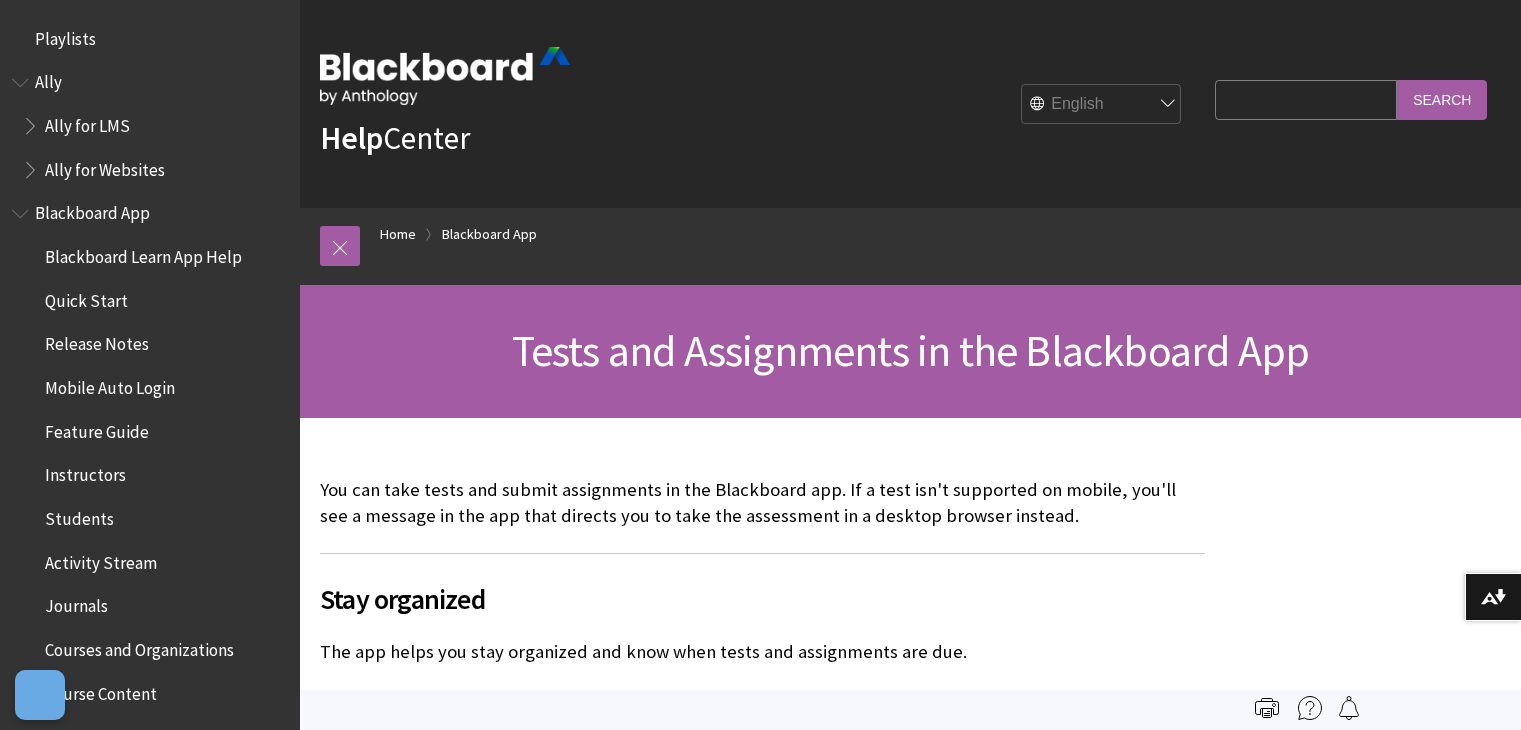 scroll, scrollTop: 0, scrollLeft: 0, axis: both 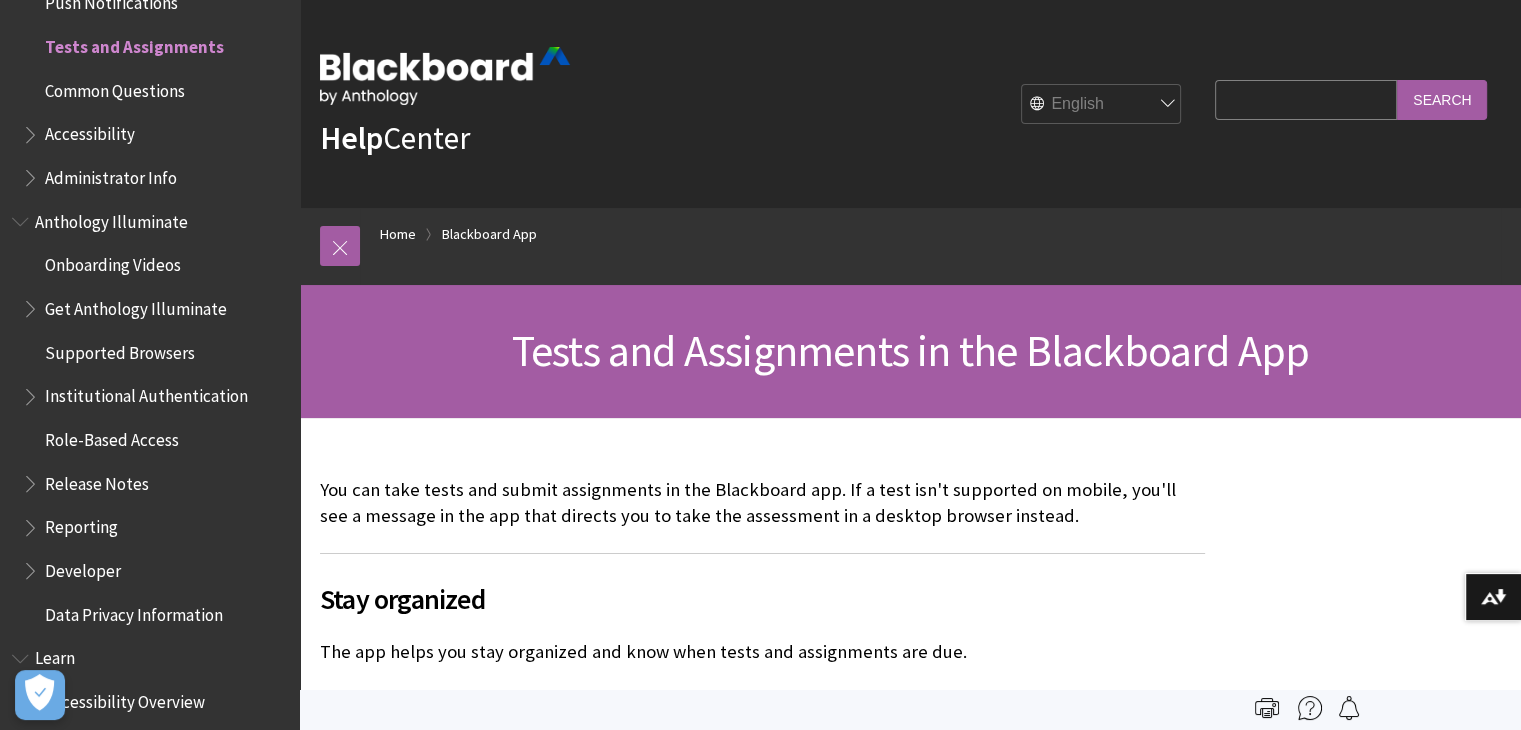 click on "You can take tests and submit assignments in the Blackboard app. If a test isn't supported on mobile, you'll see a message in the app that directs you to take the assessment in a desktop browser instead." at bounding box center [762, 503] 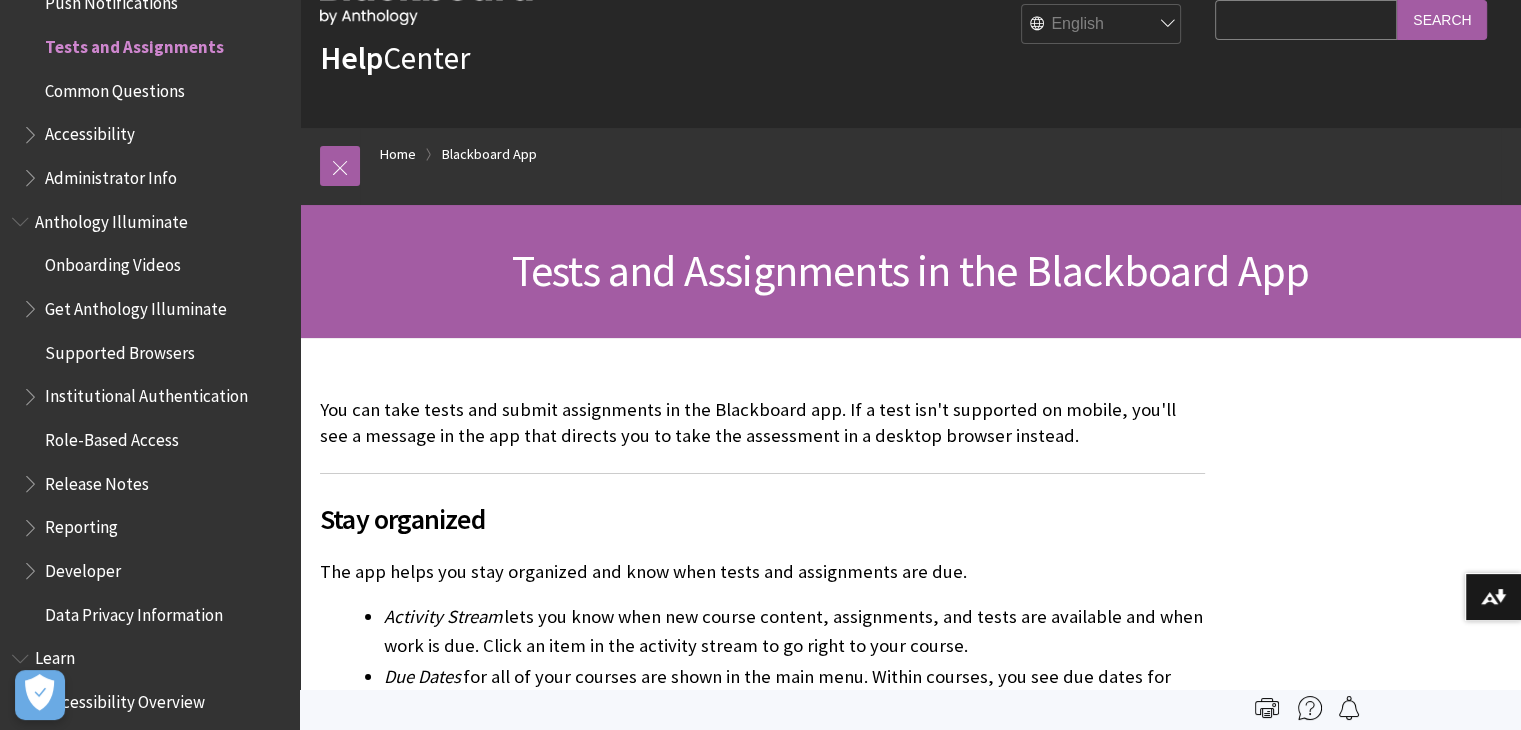 scroll, scrollTop: 0, scrollLeft: 0, axis: both 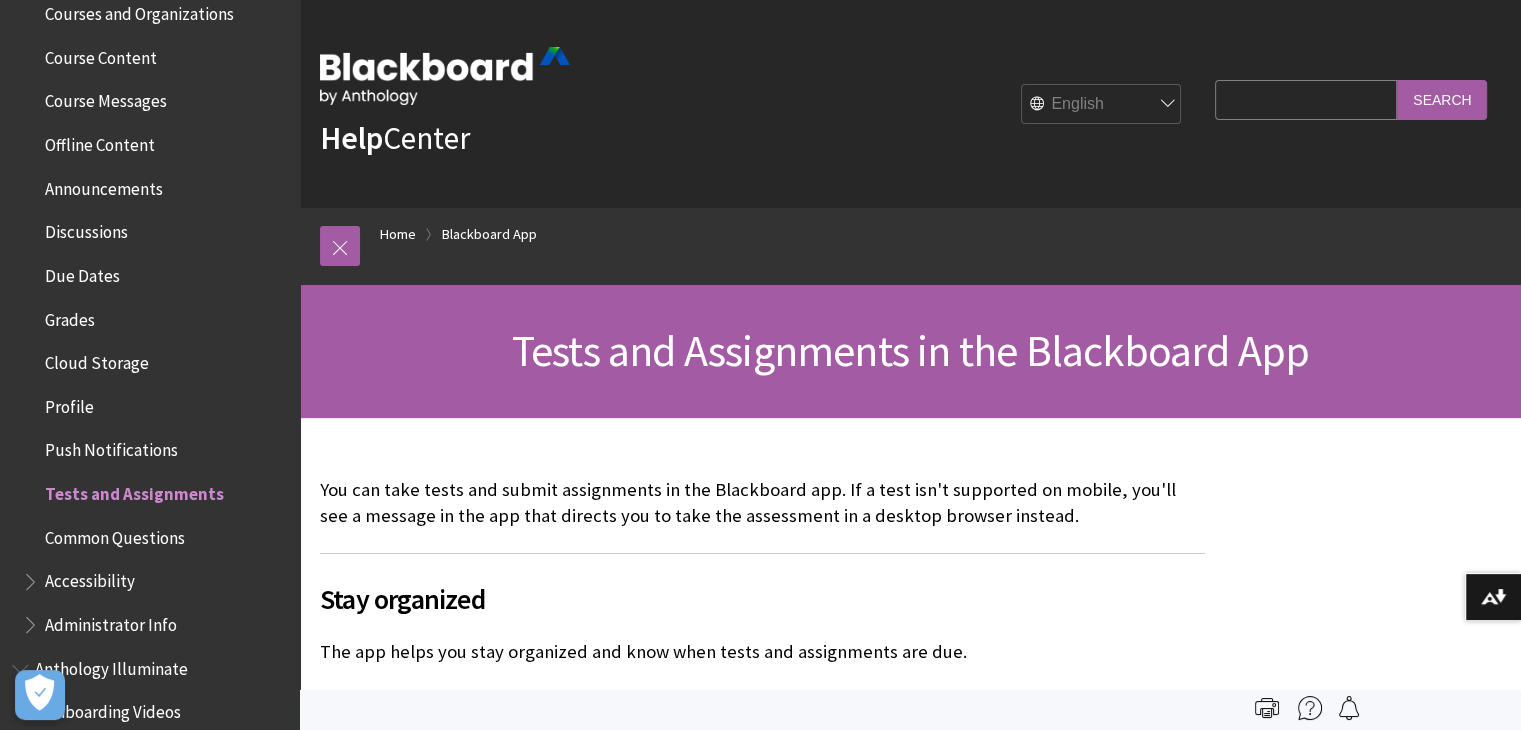 click on "Due Dates" at bounding box center [82, 272] 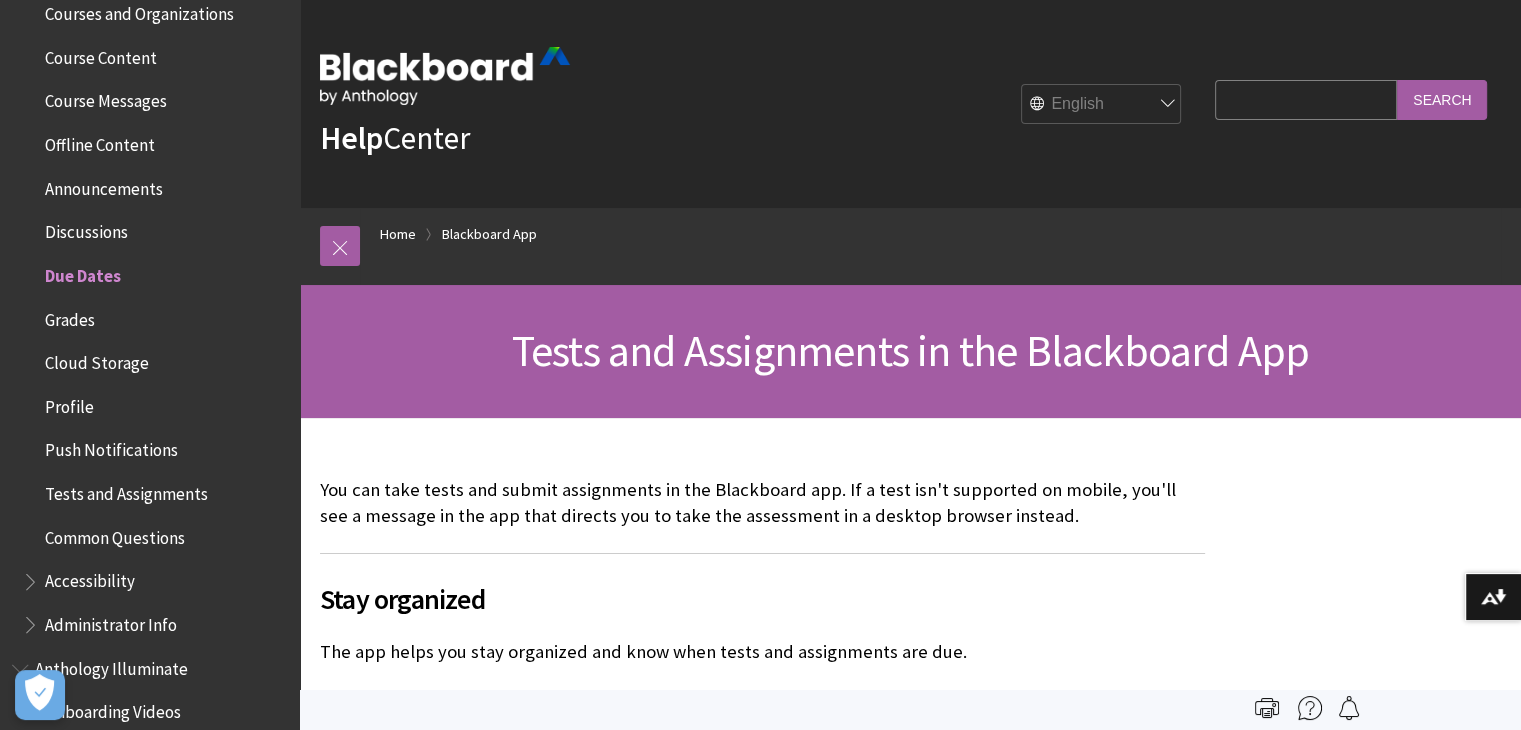 click on "You can take tests and submit assignments in the Blackboard app. If a test isn't supported on mobile, you'll see a message in the app that directs you to take the assessment in a desktop browser instead." at bounding box center [762, 503] 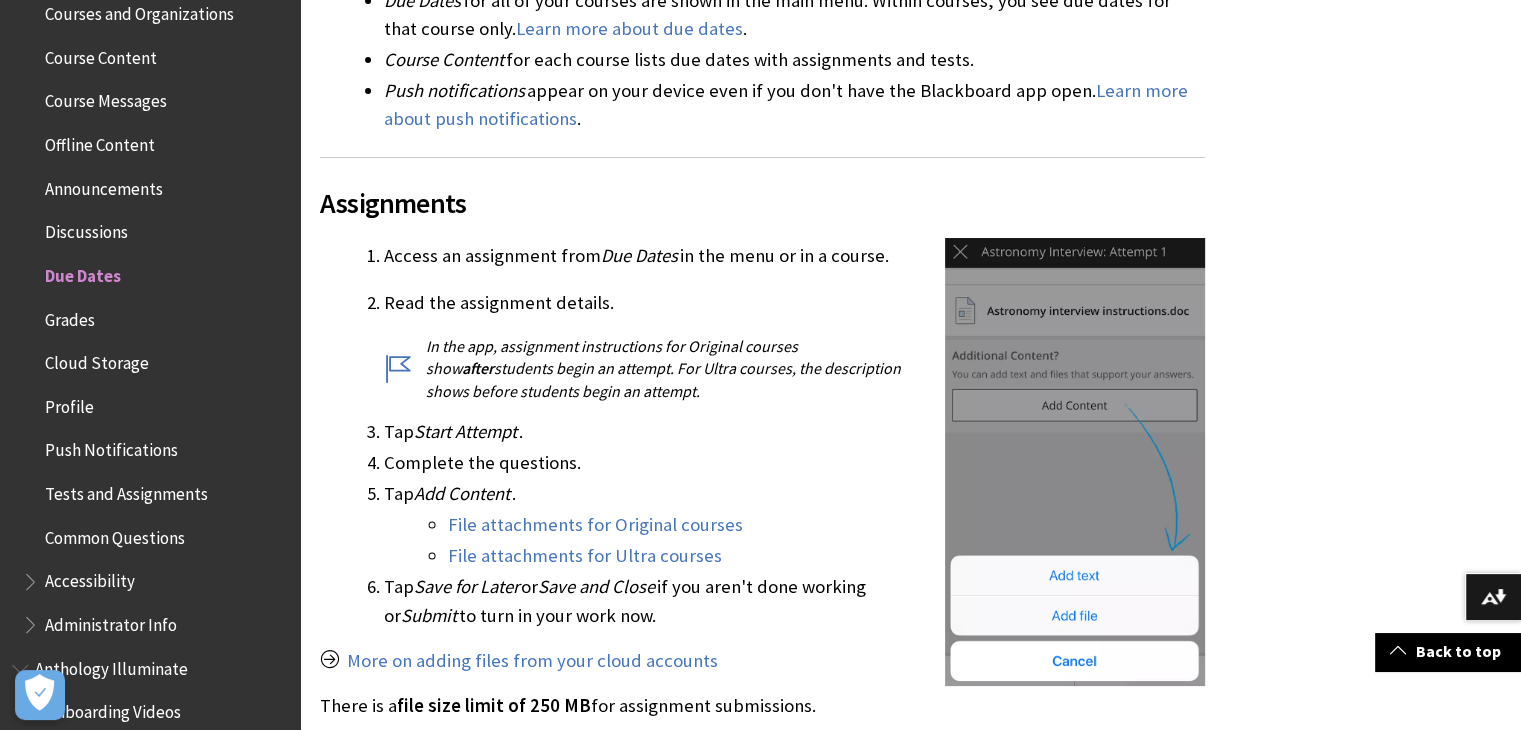 scroll, scrollTop: 760, scrollLeft: 0, axis: vertical 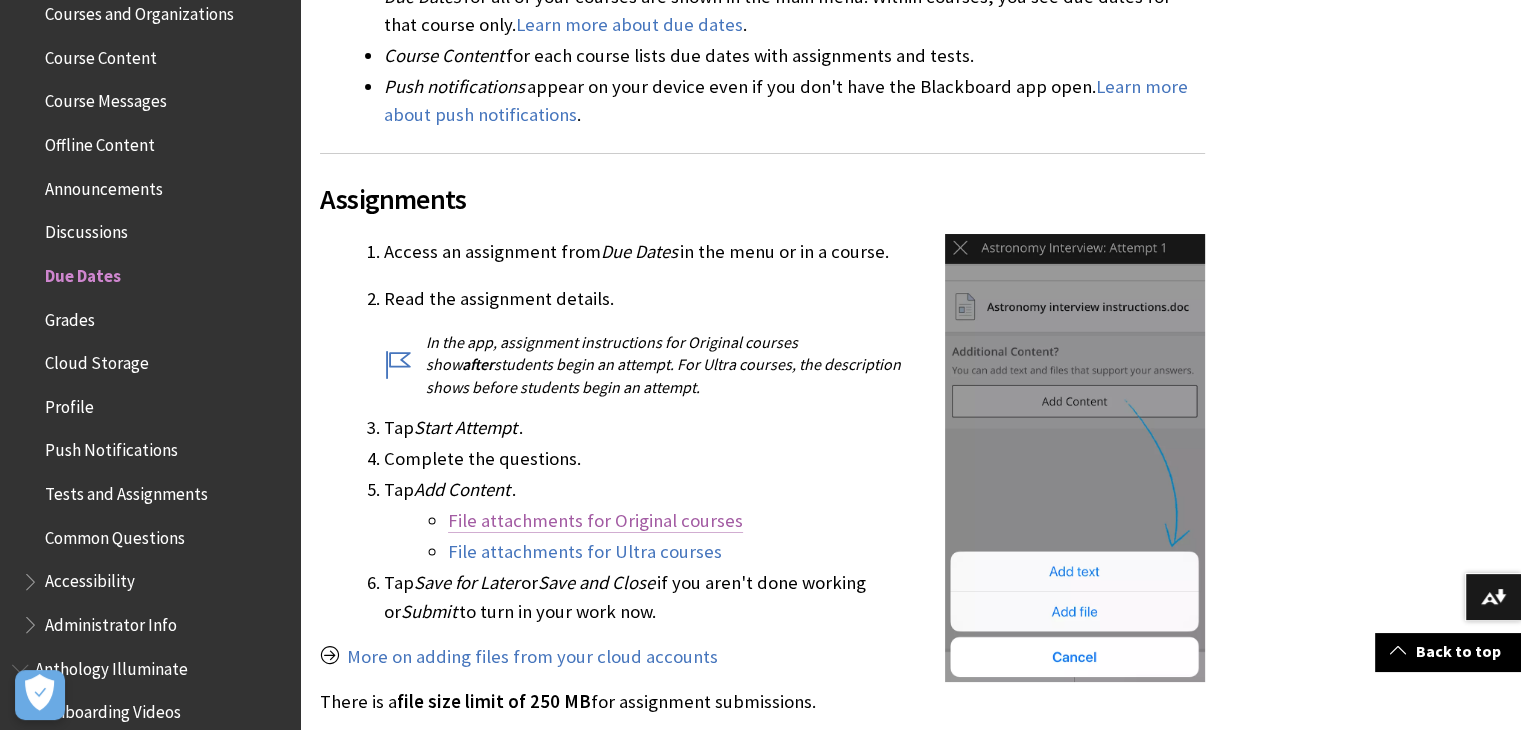 click on "File attachments for Original courses" at bounding box center (595, 521) 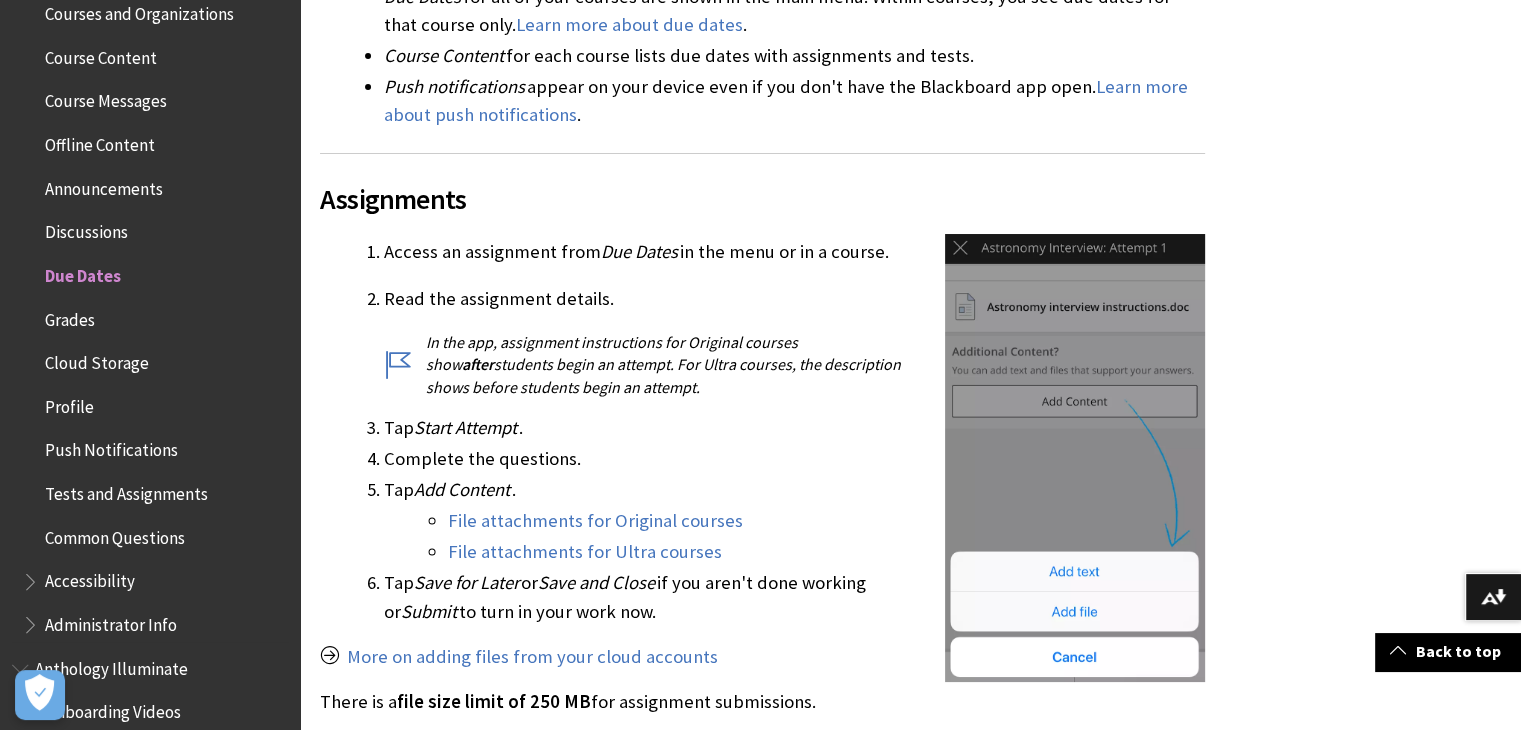 click on "Due Dates" at bounding box center (83, 272) 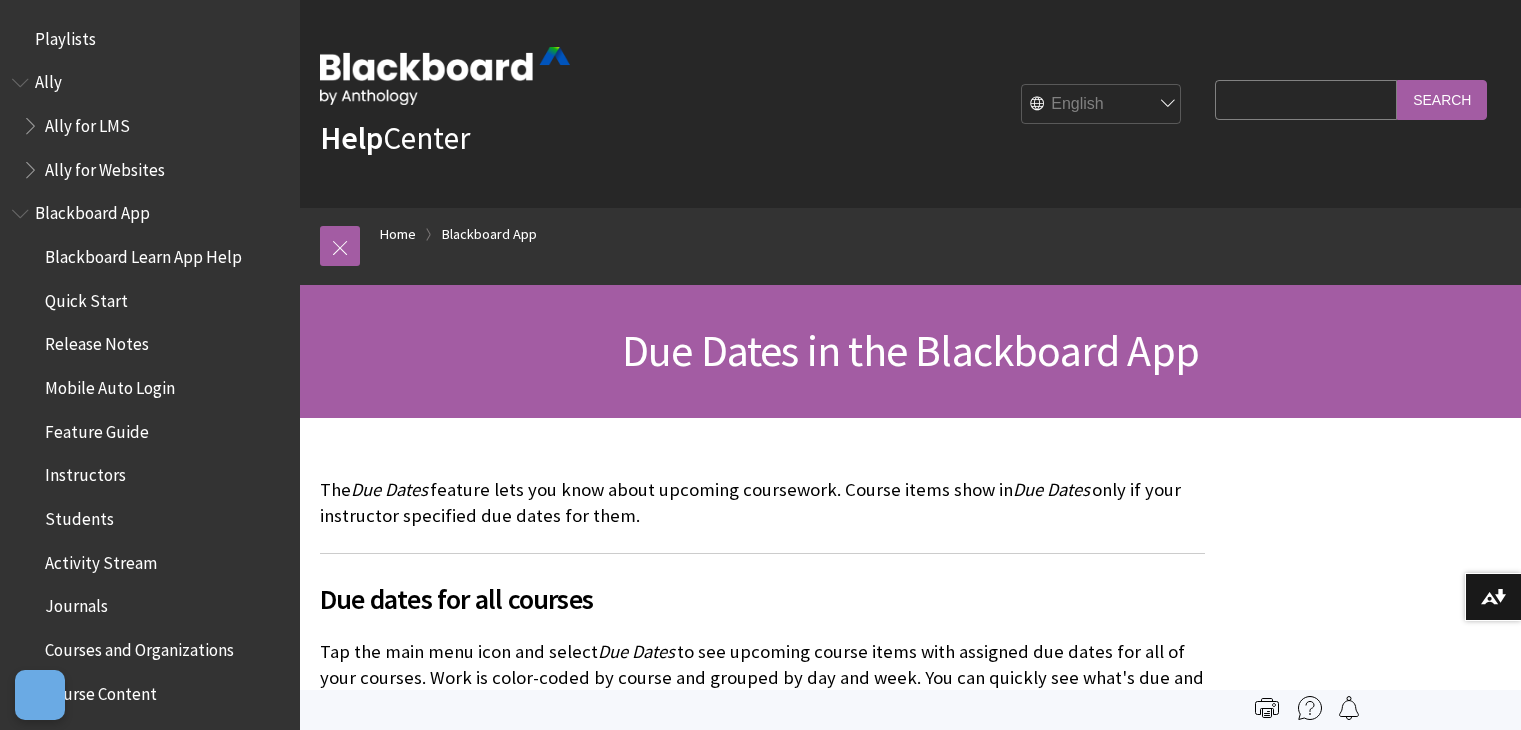 scroll, scrollTop: 0, scrollLeft: 0, axis: both 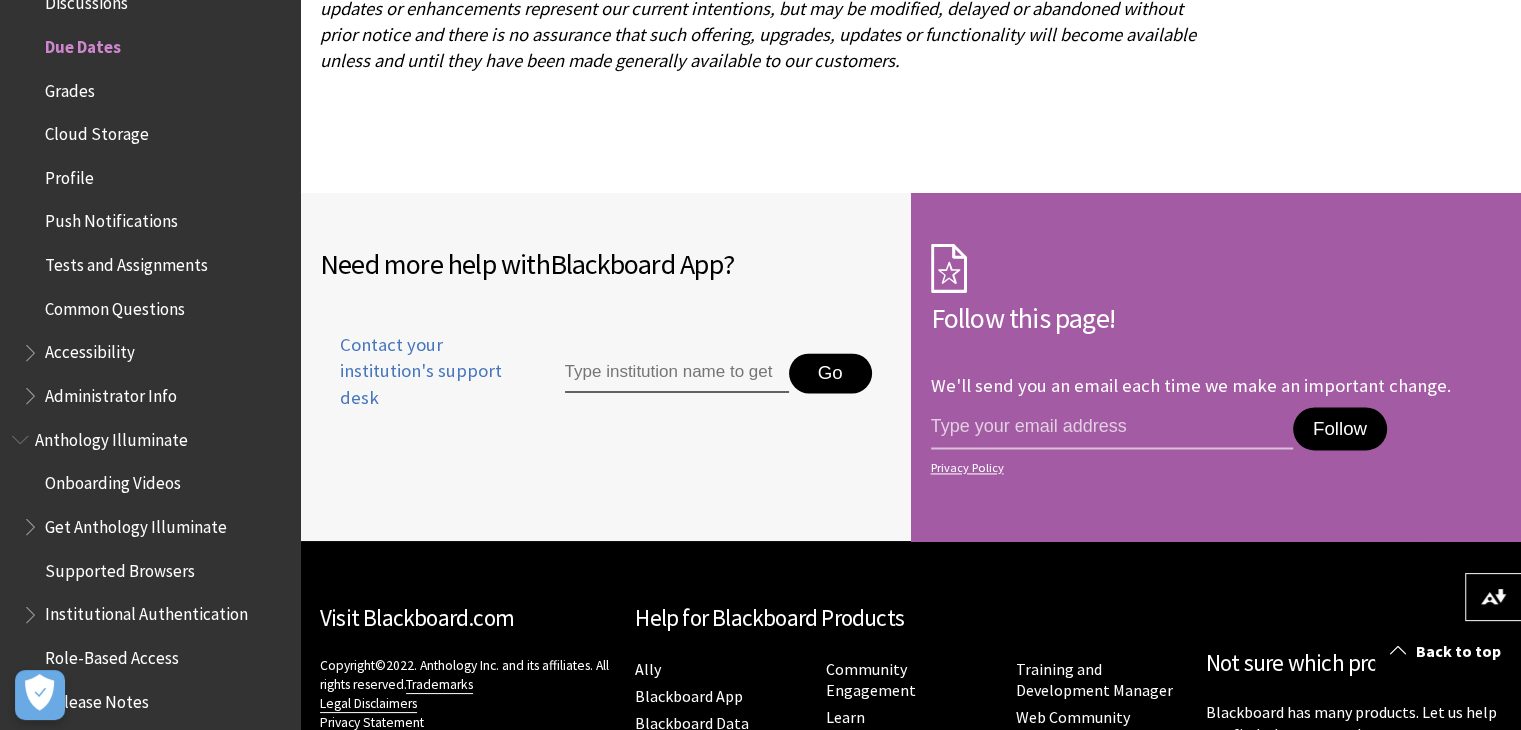 click at bounding box center (677, 373) 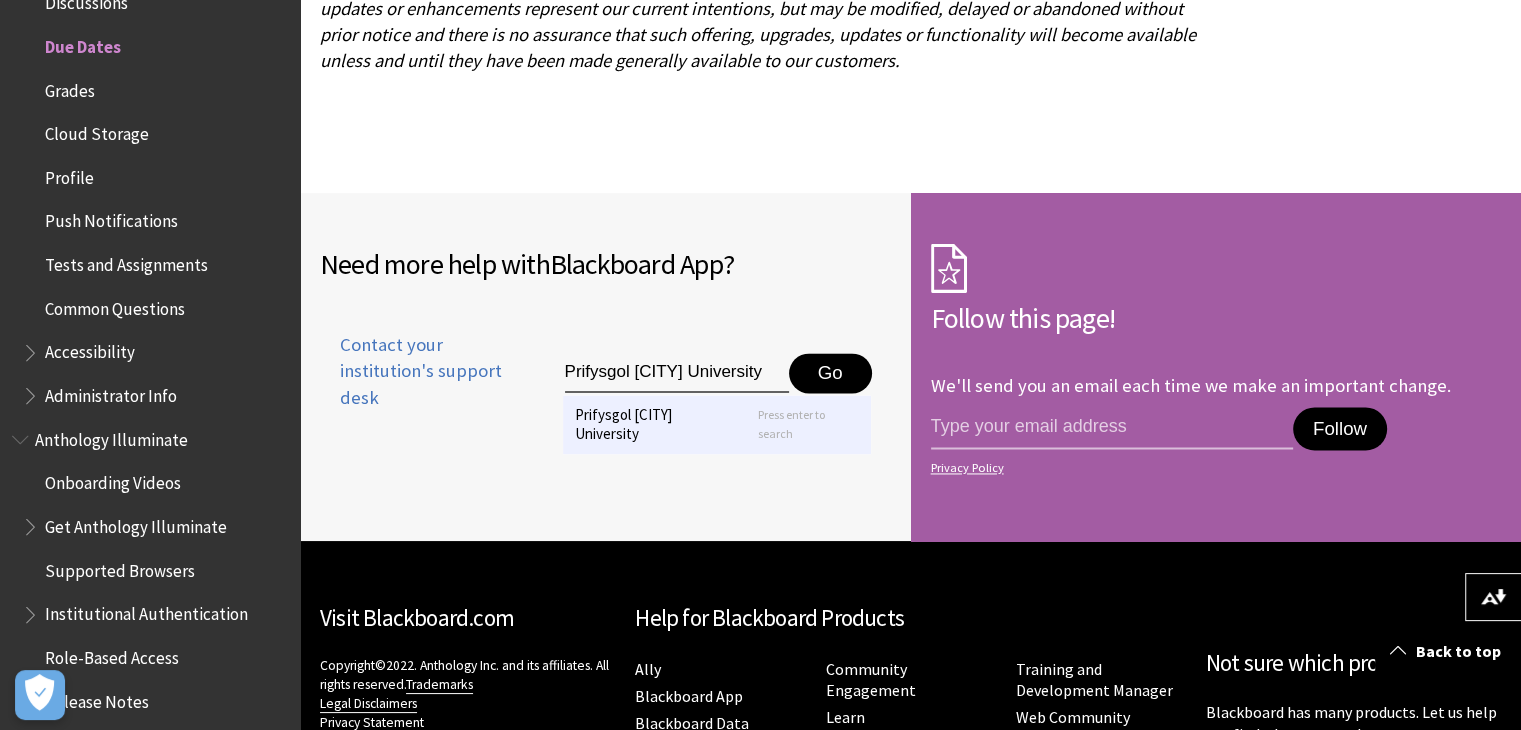 type on "Prifysgol [CITY] University" 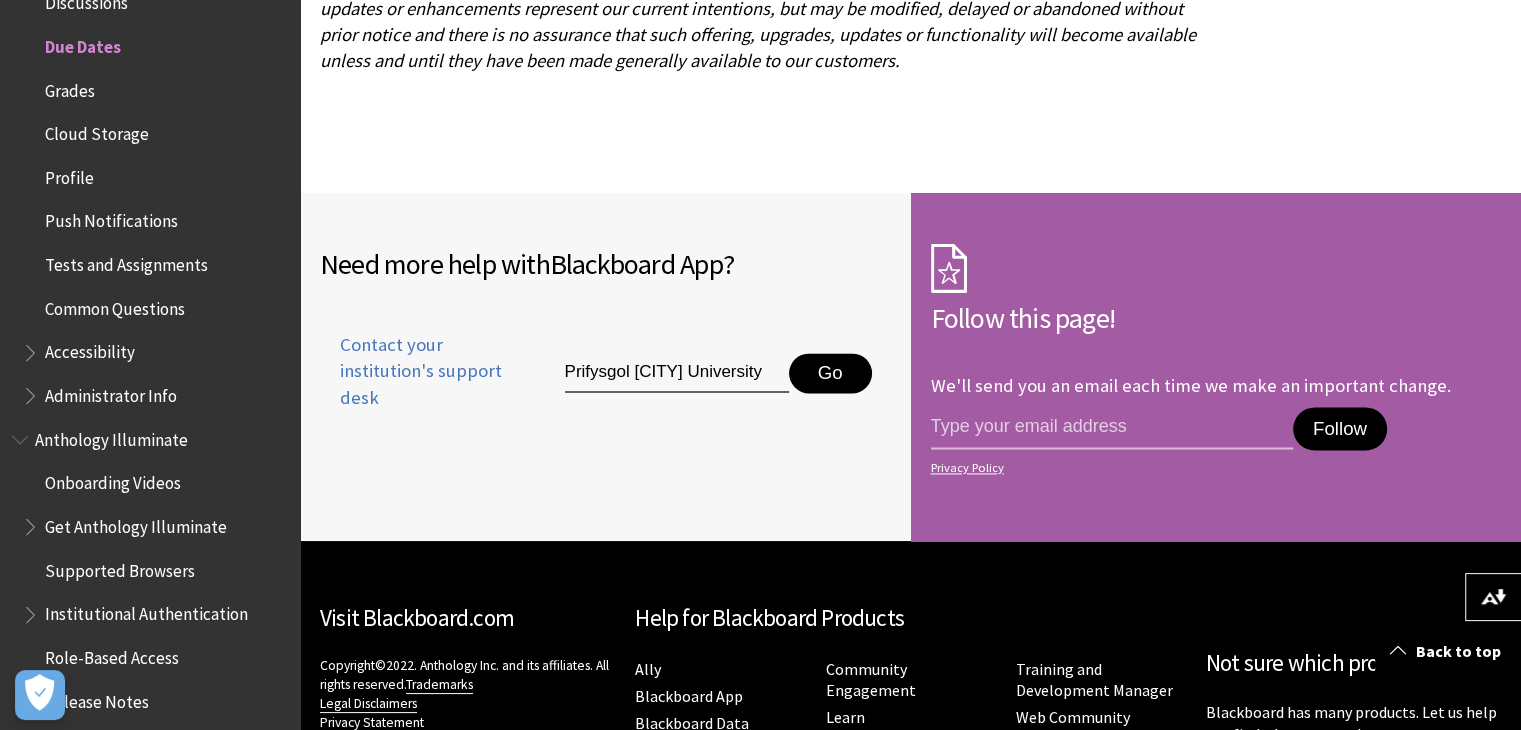 click on "Go" at bounding box center (830, 373) 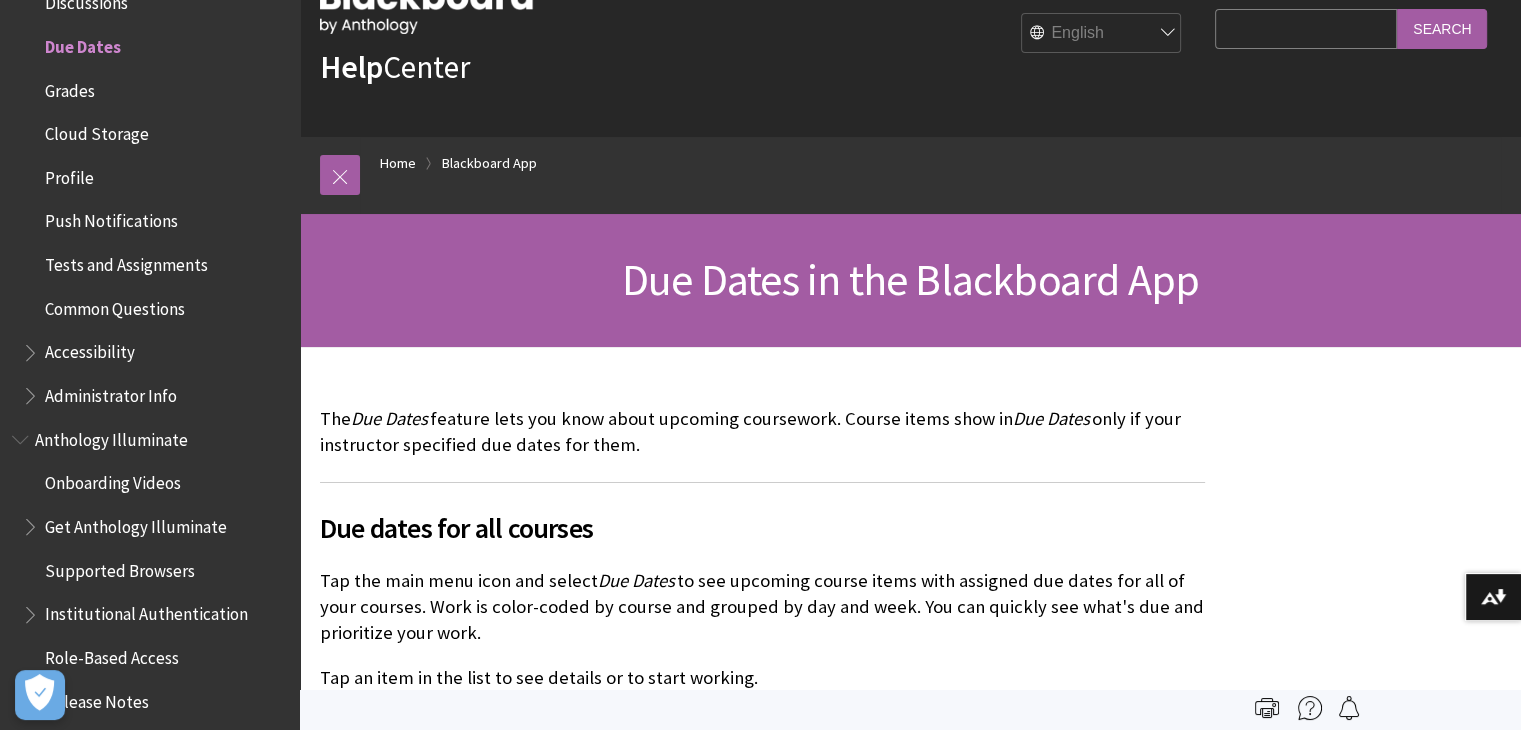 scroll, scrollTop: 0, scrollLeft: 0, axis: both 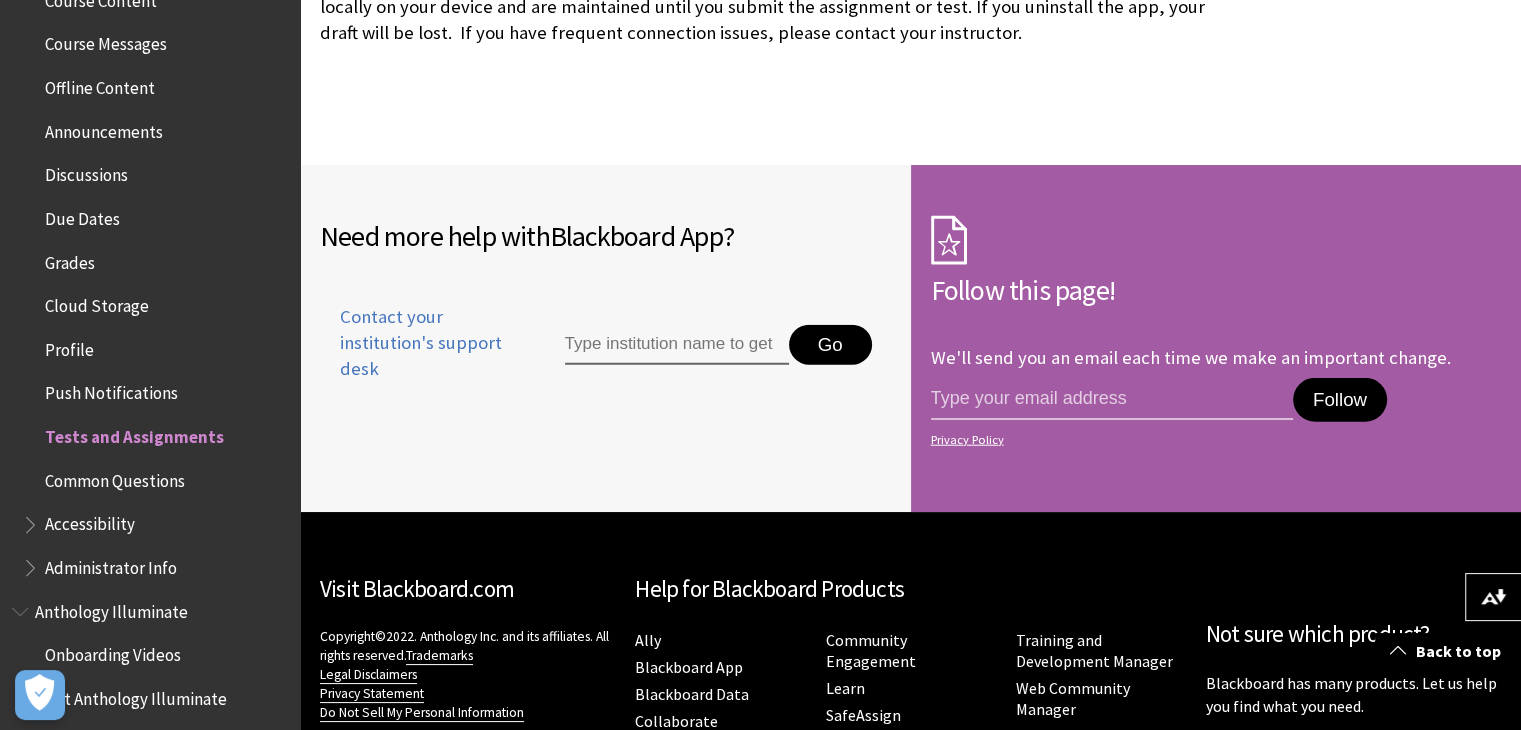 click on "Due Dates" at bounding box center (82, 215) 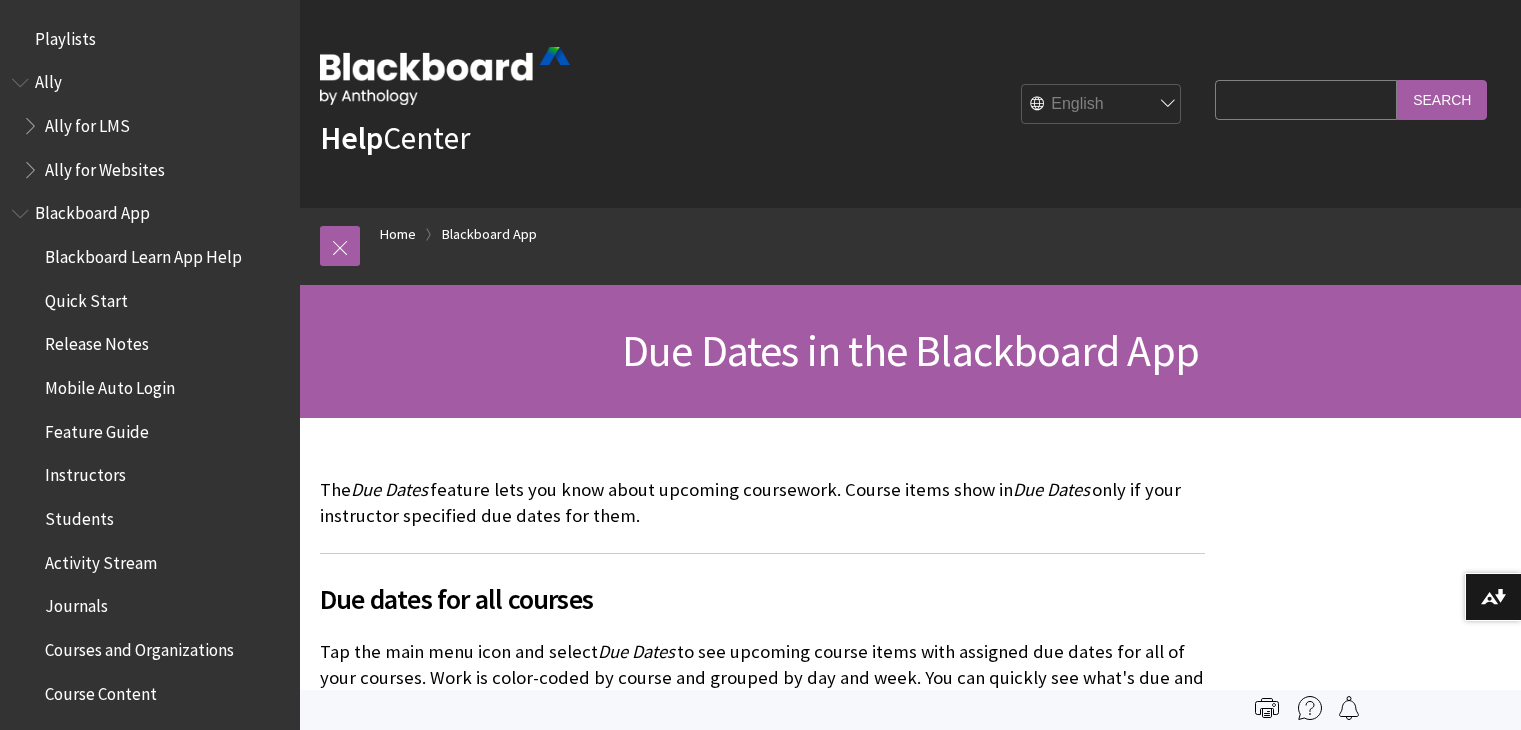 scroll, scrollTop: 0, scrollLeft: 0, axis: both 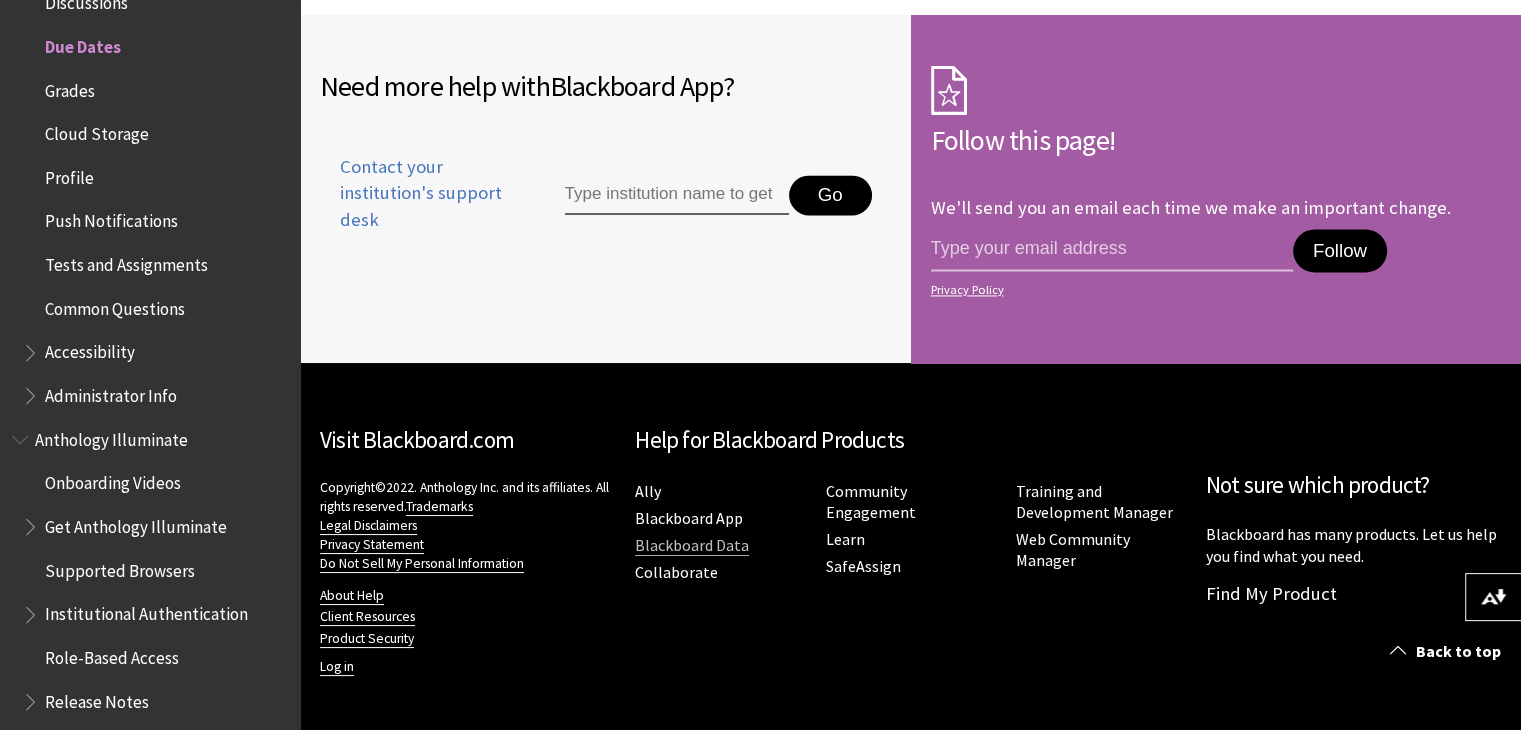 click on "Blackboard Data" at bounding box center (692, 545) 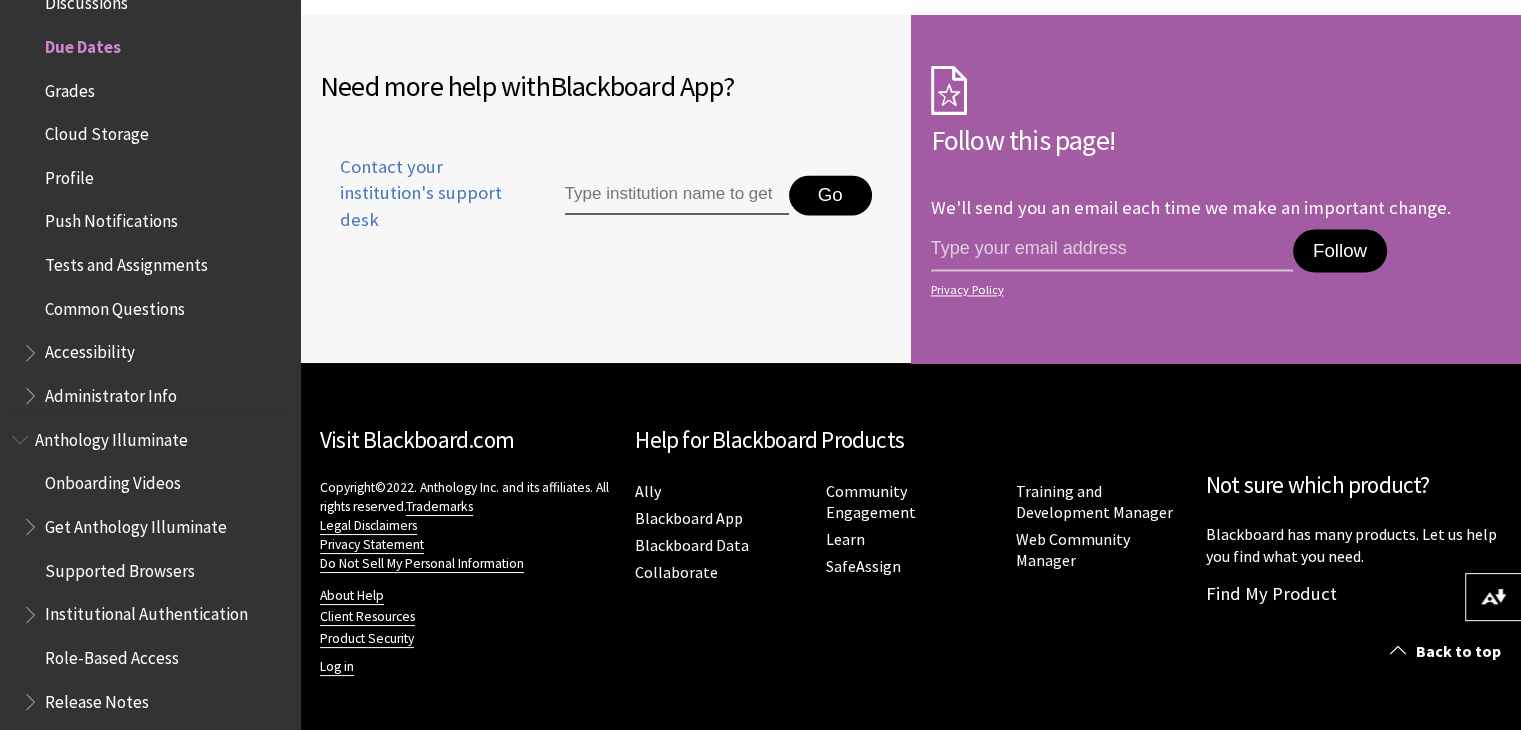click on "Administrator Info" at bounding box center (111, 392) 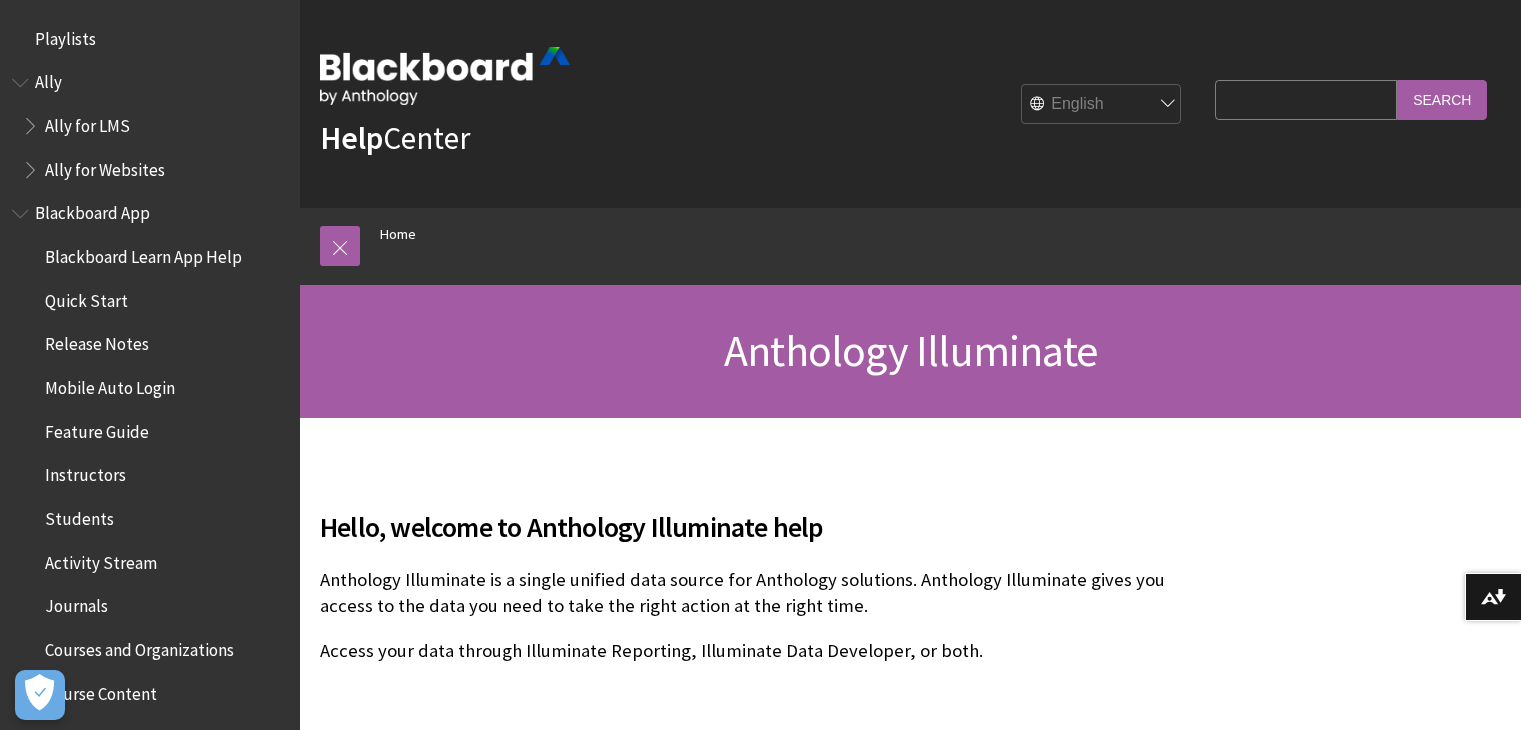 scroll, scrollTop: 0, scrollLeft: 0, axis: both 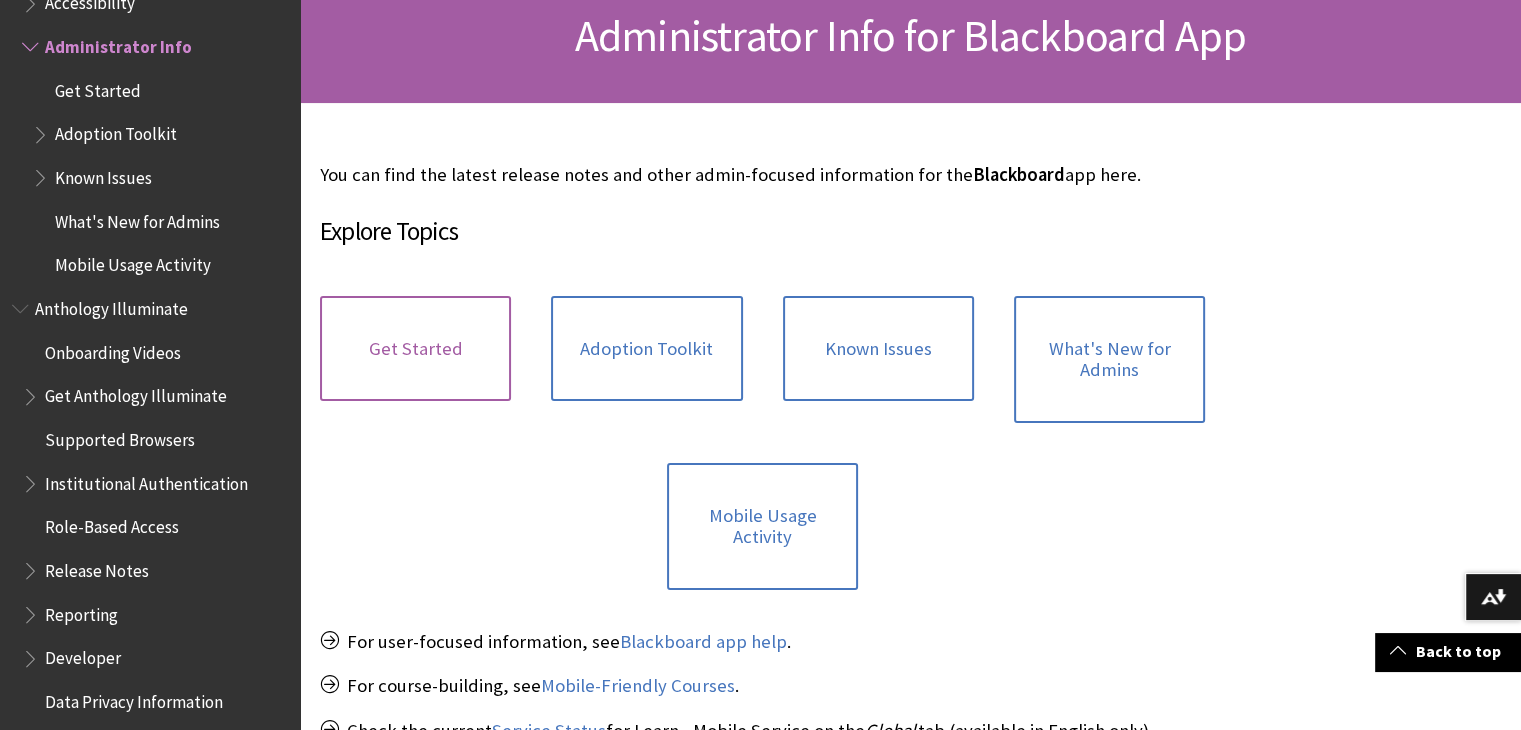 click on "Get Started" at bounding box center [415, 349] 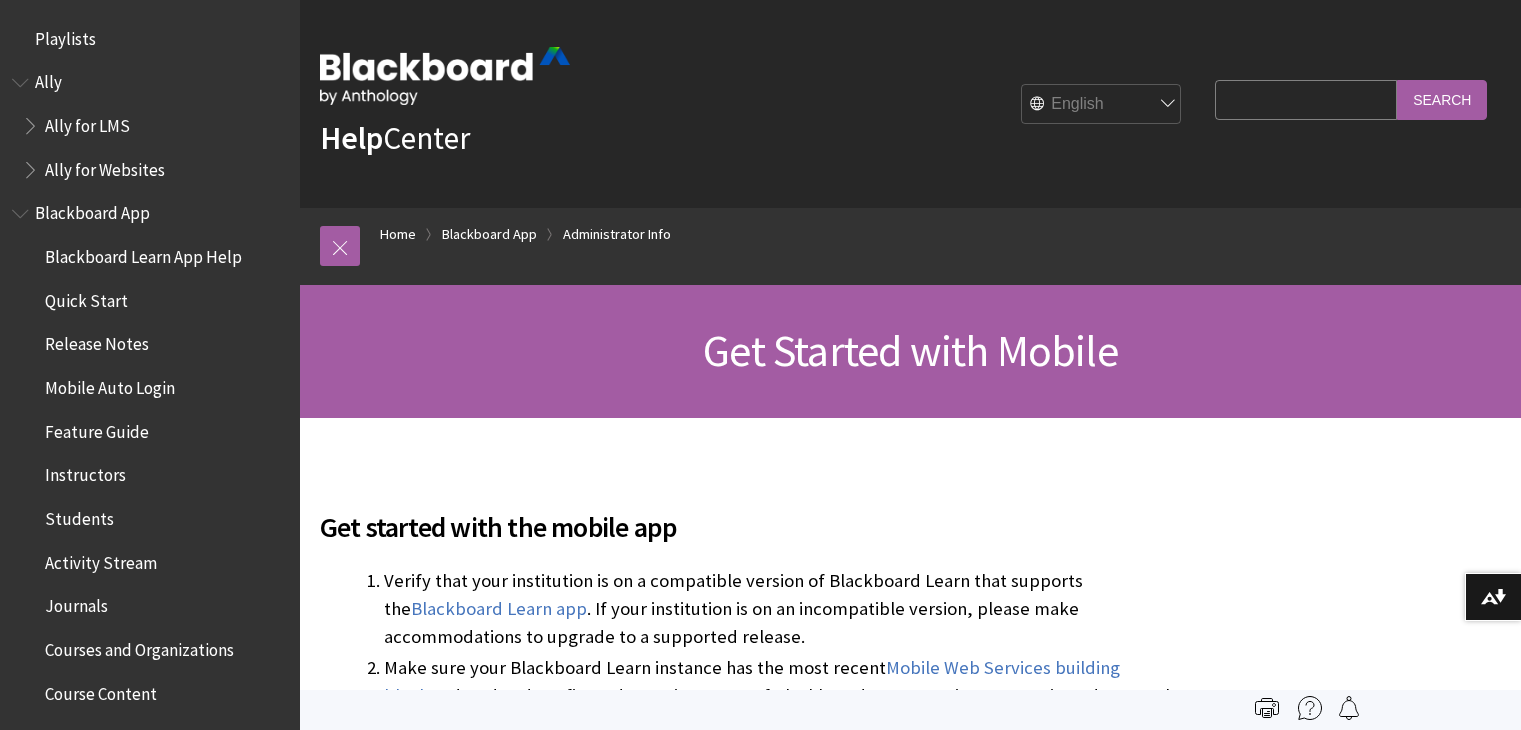 scroll, scrollTop: 0, scrollLeft: 0, axis: both 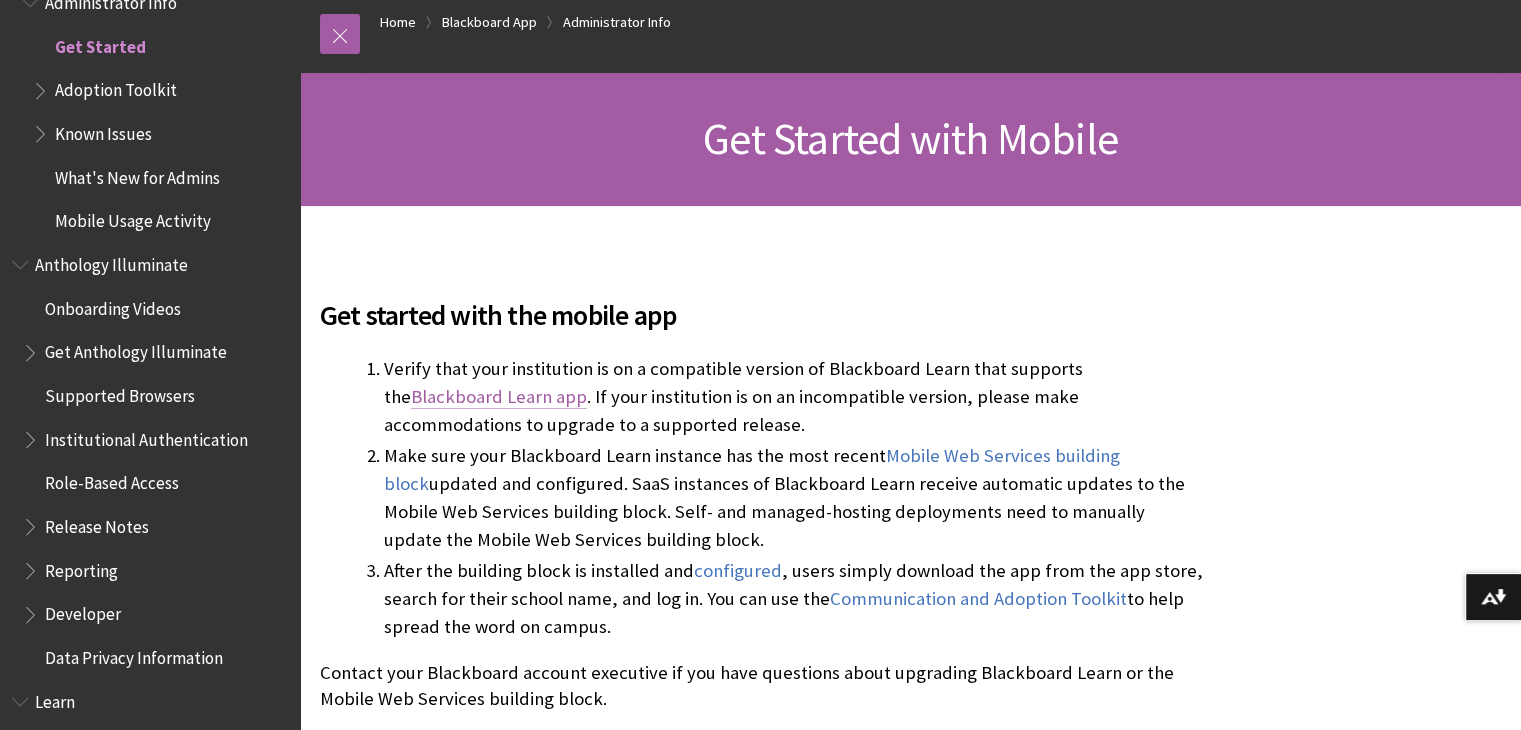 click on "Blackboard Learn app" at bounding box center [499, 397] 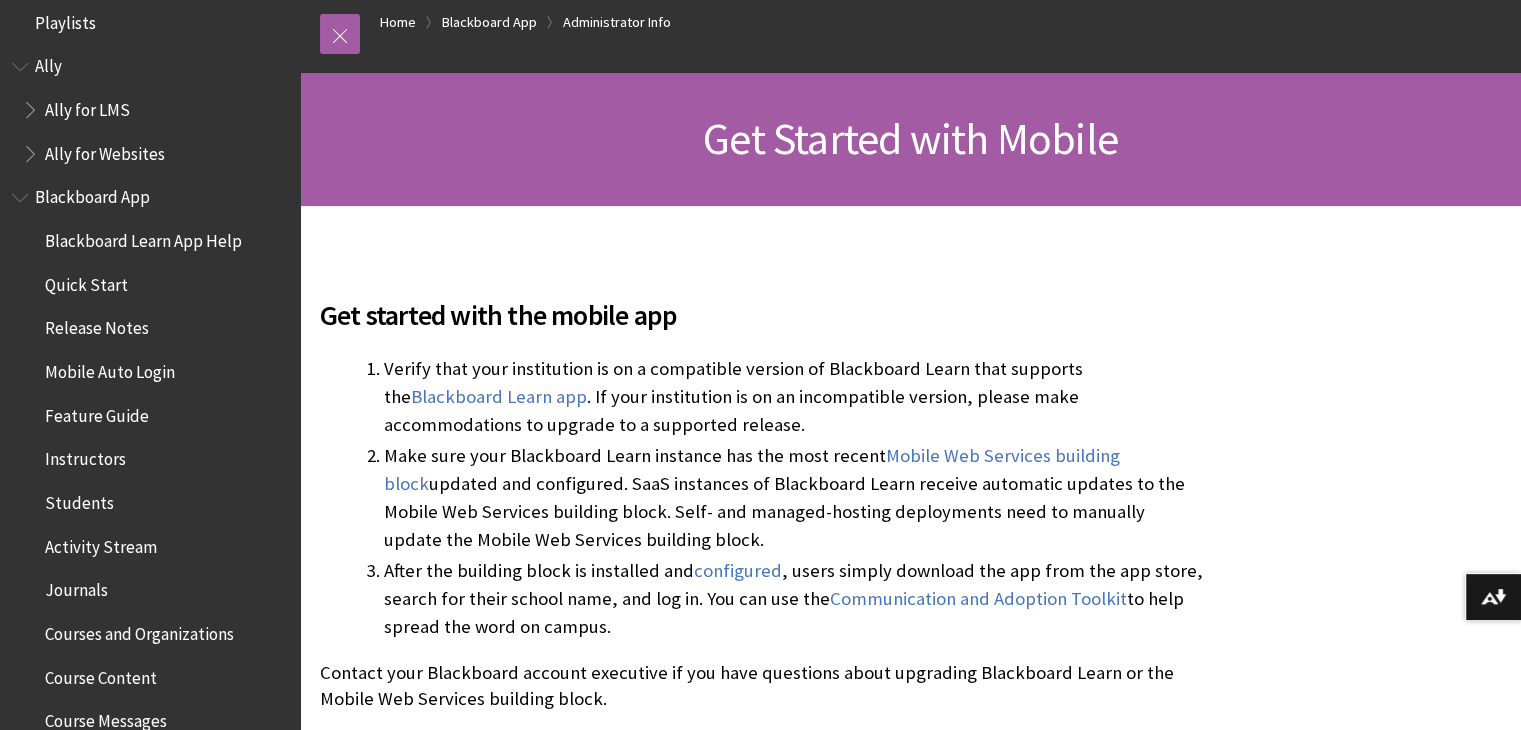 scroll, scrollTop: 0, scrollLeft: 0, axis: both 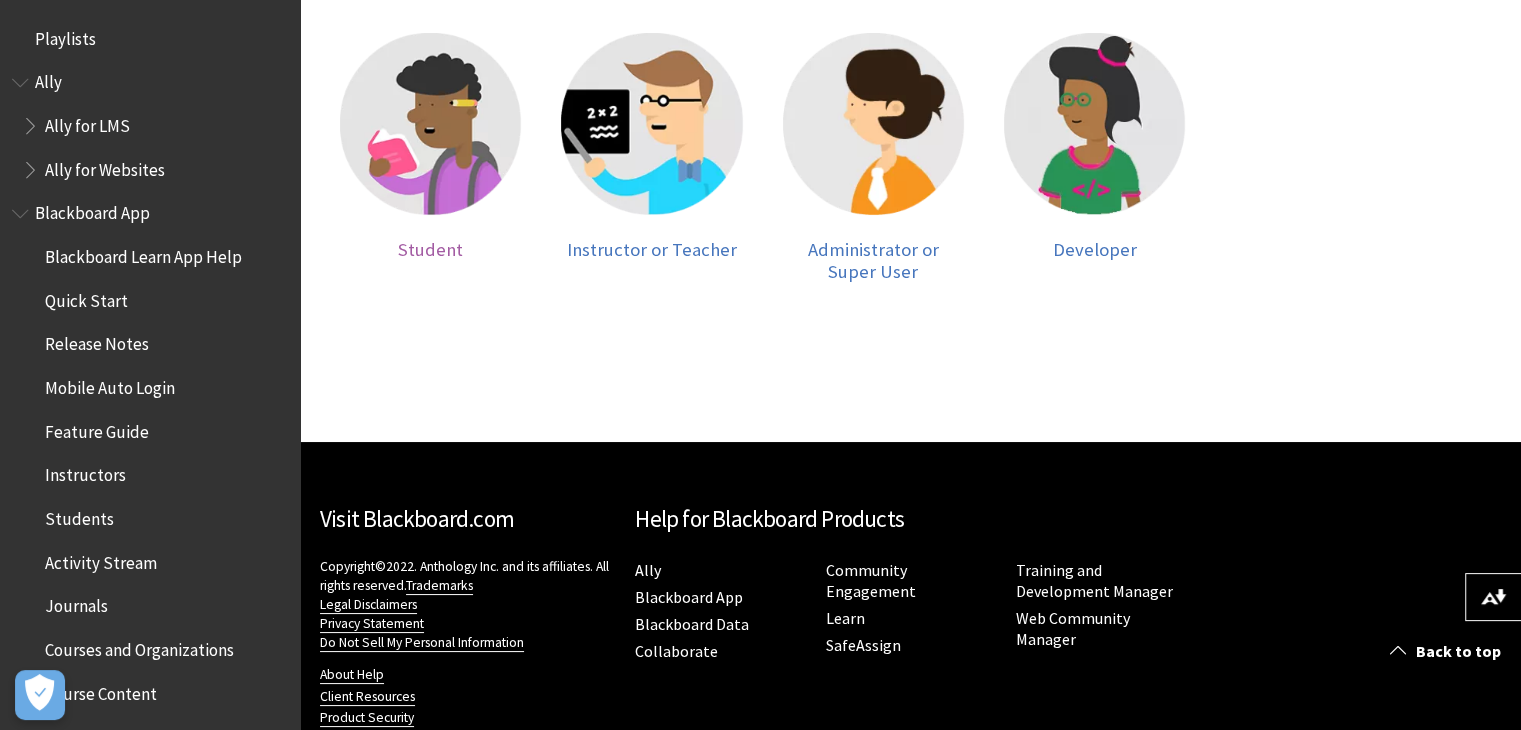 click on "Student" at bounding box center [430, 249] 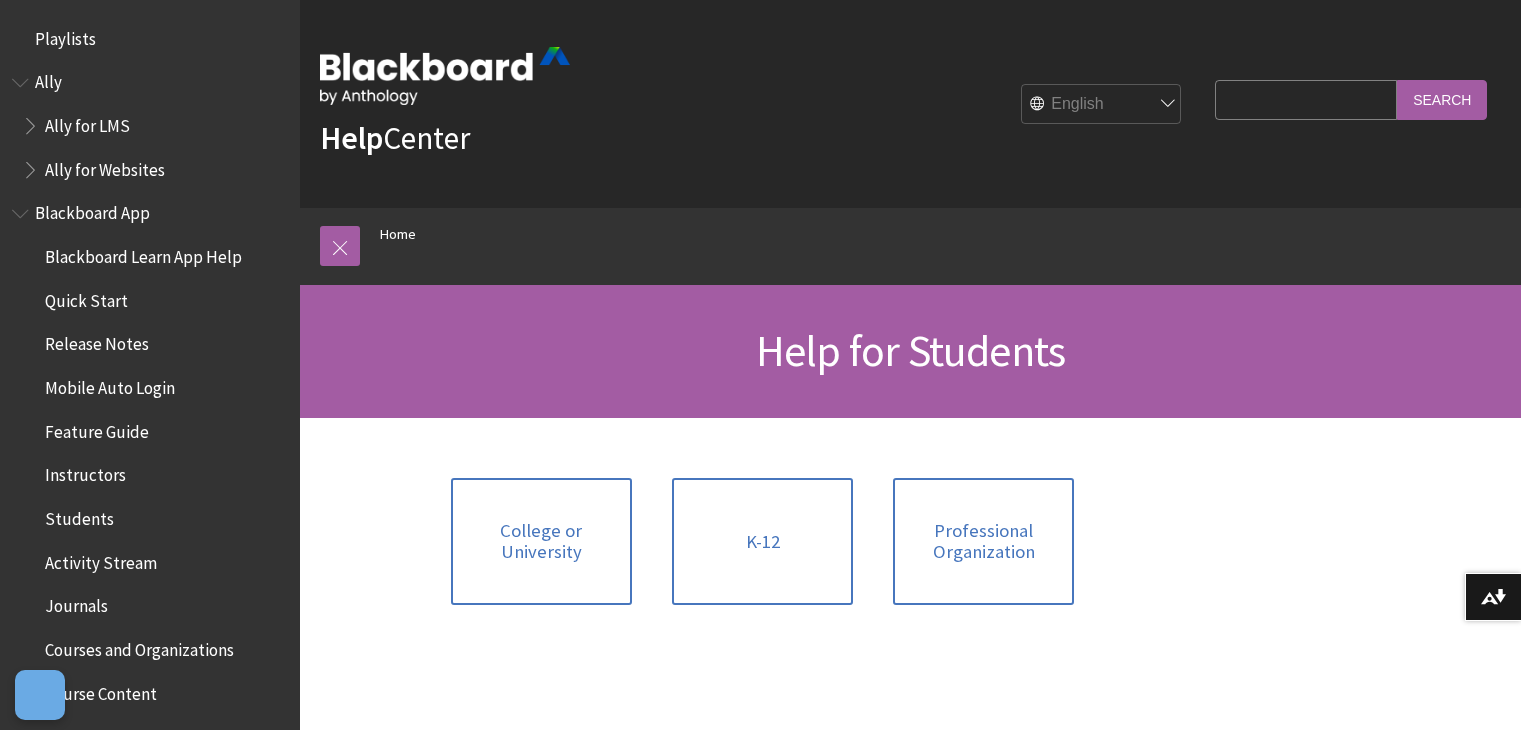 scroll, scrollTop: 0, scrollLeft: 0, axis: both 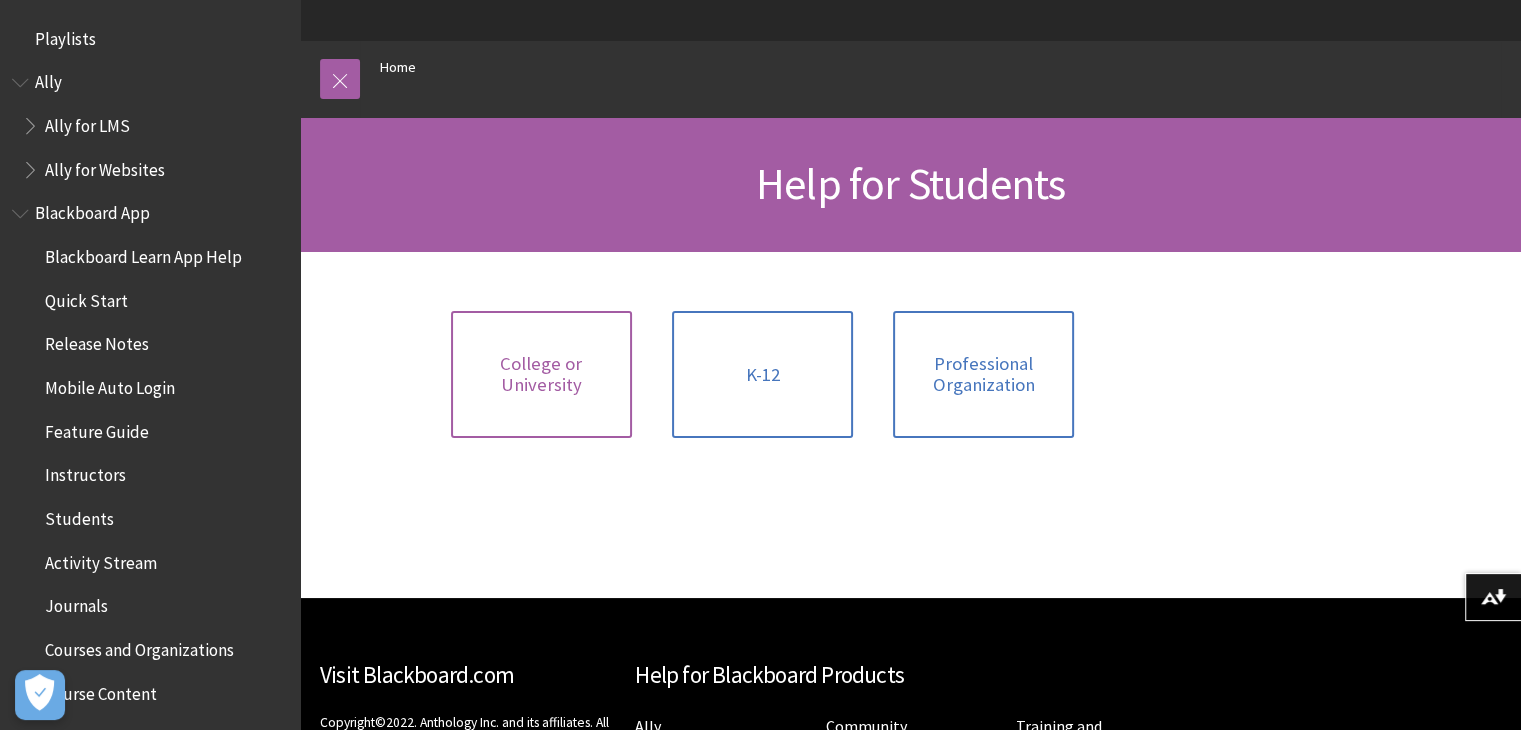 click on "College or University" at bounding box center (541, 374) 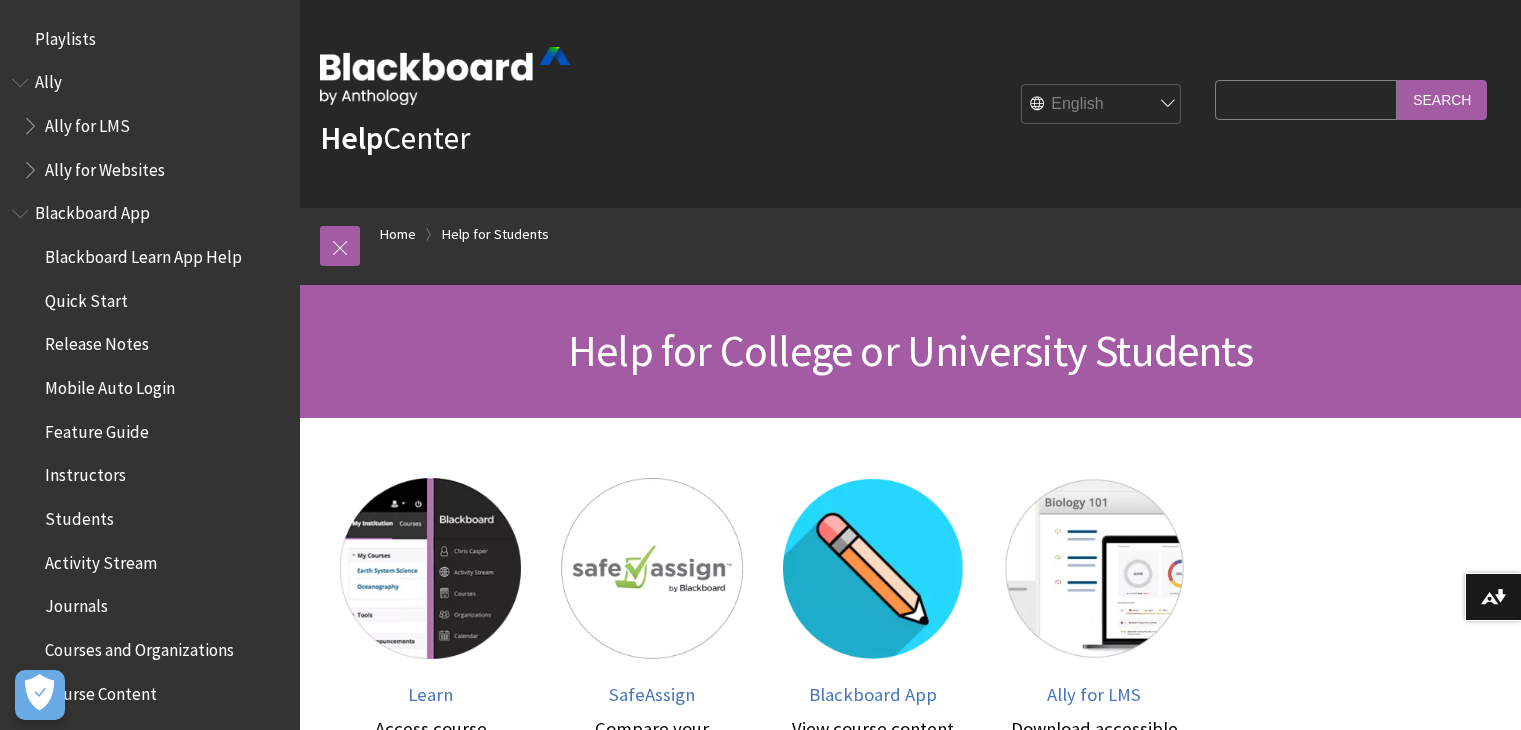 scroll, scrollTop: 0, scrollLeft: 0, axis: both 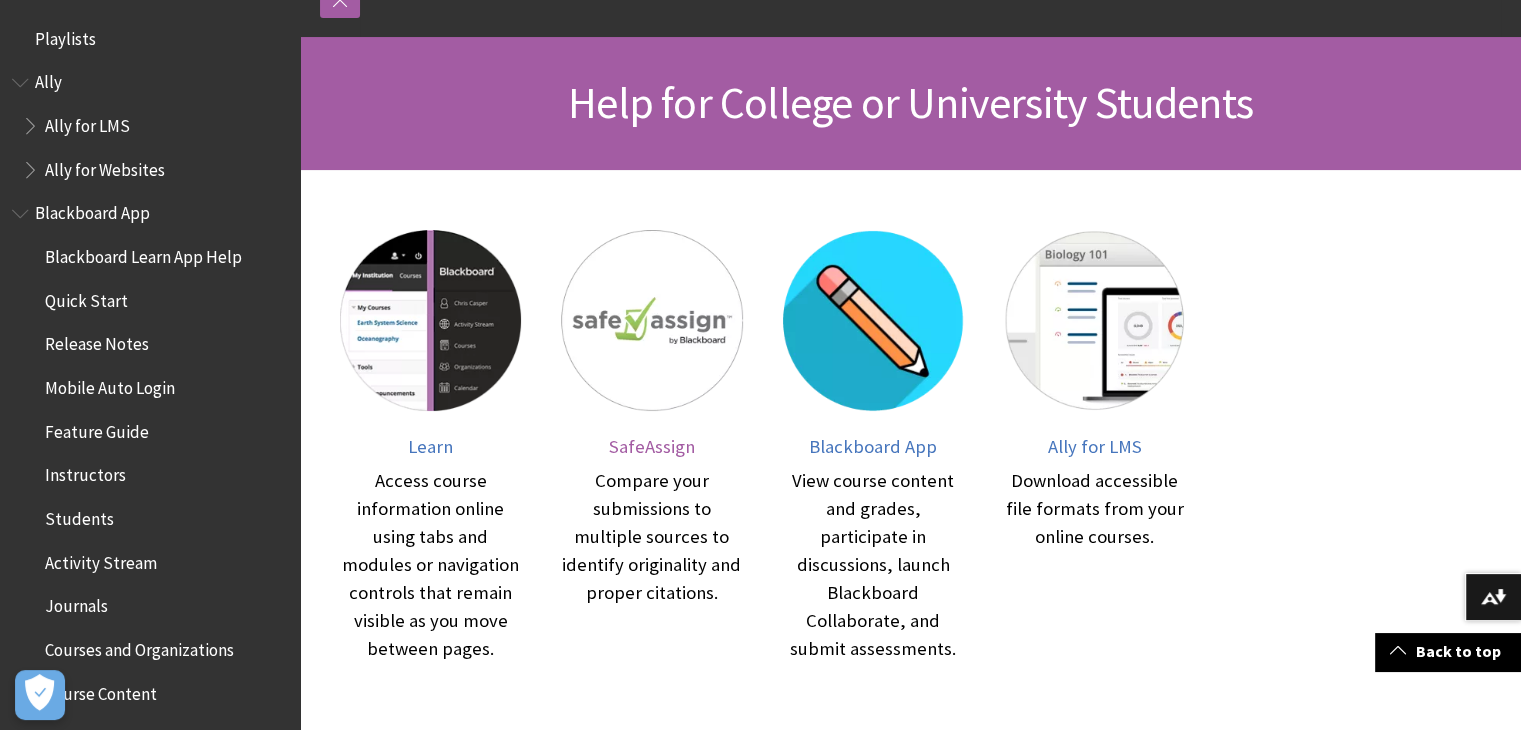 click on "SafeAssign" at bounding box center (652, 446) 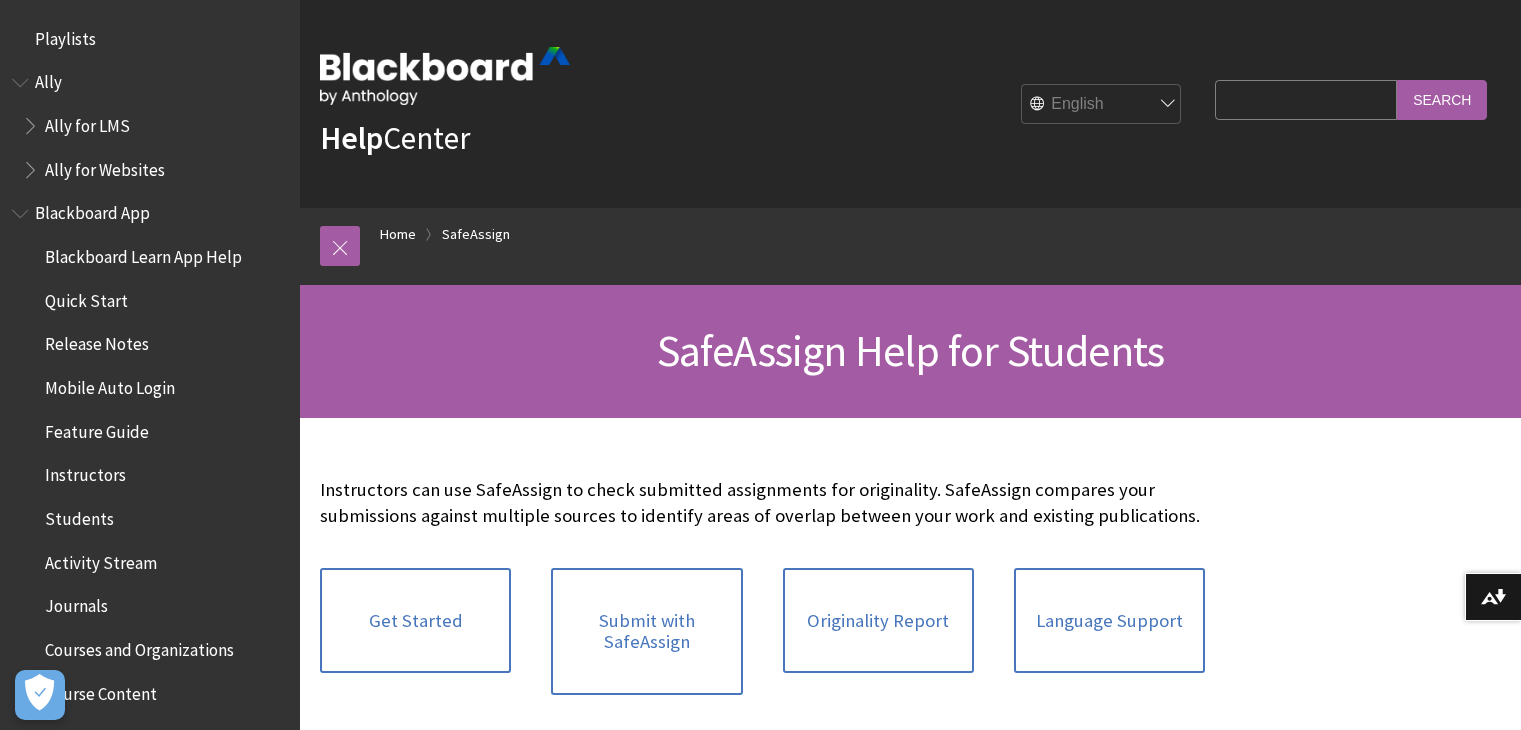 scroll, scrollTop: 0, scrollLeft: 0, axis: both 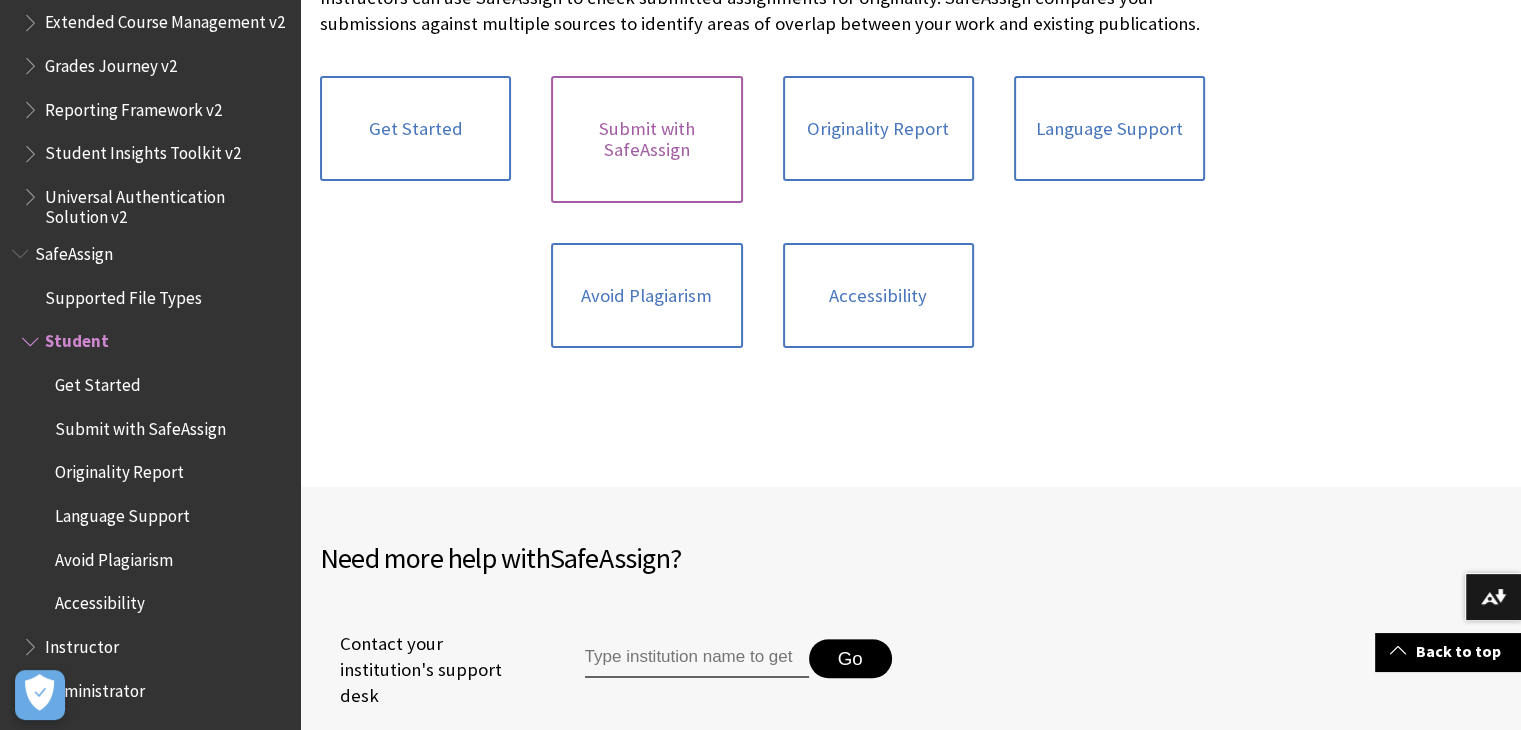 click on "Submit with SafeAssign" at bounding box center (646, 139) 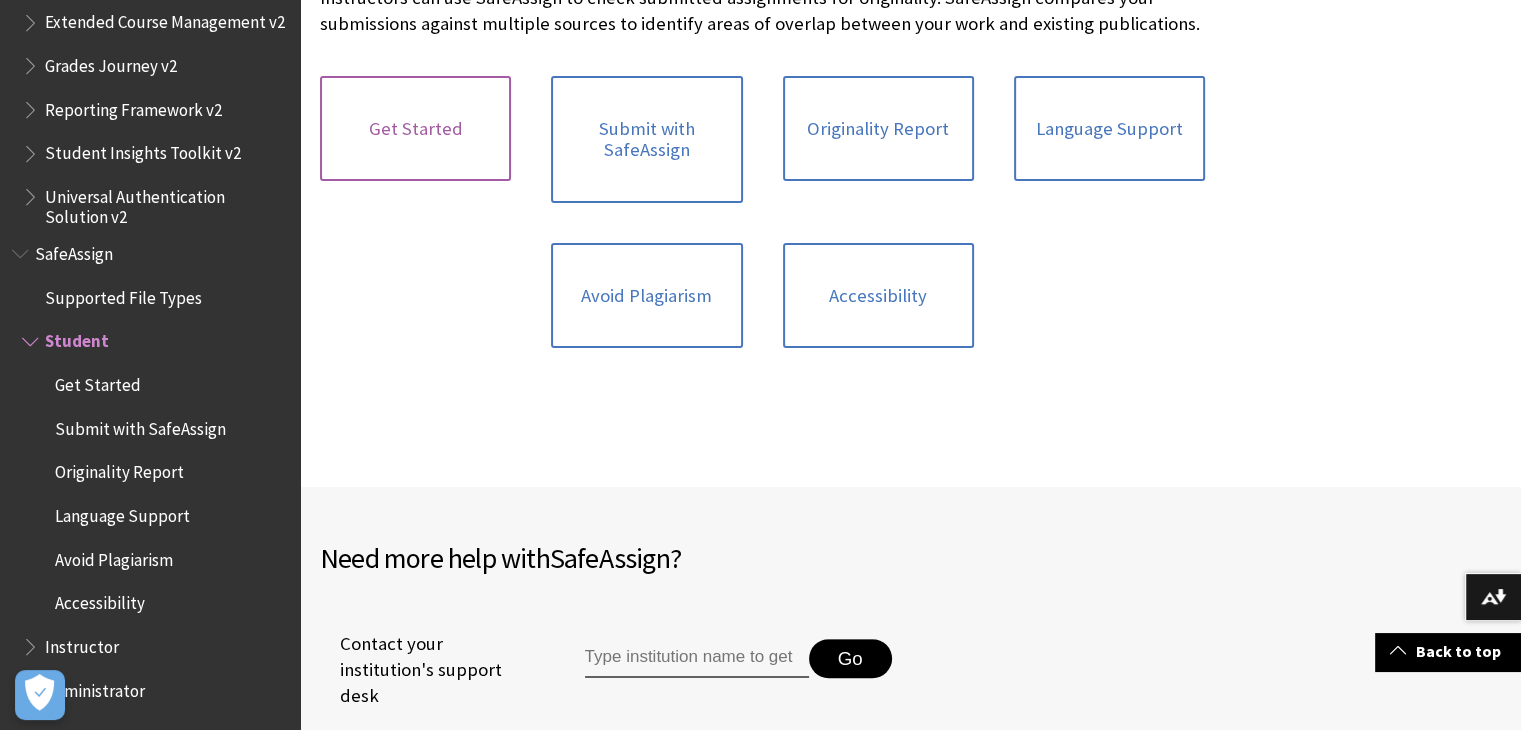 click on "Get Started" at bounding box center [415, 129] 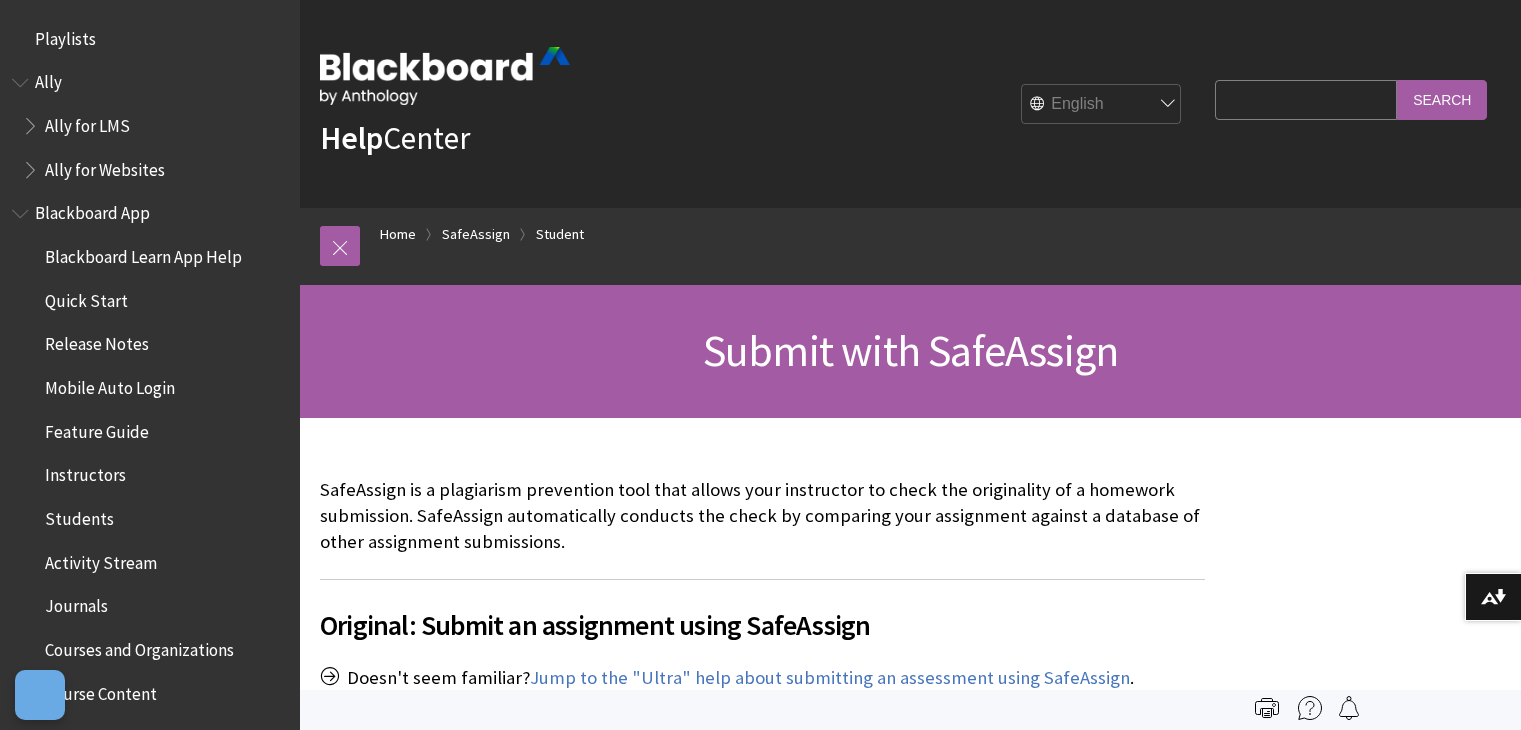 scroll, scrollTop: 0, scrollLeft: 0, axis: both 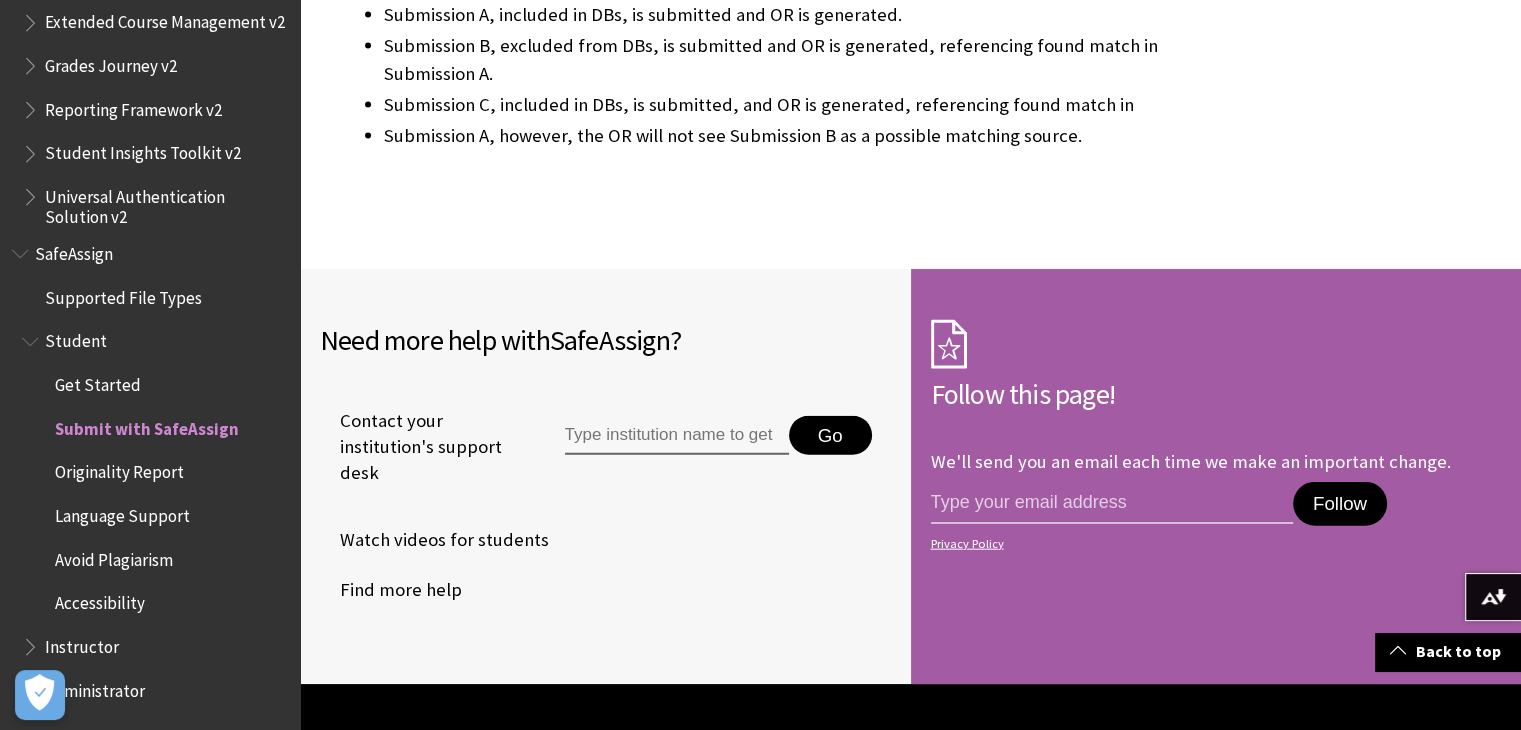 click at bounding box center [677, 436] 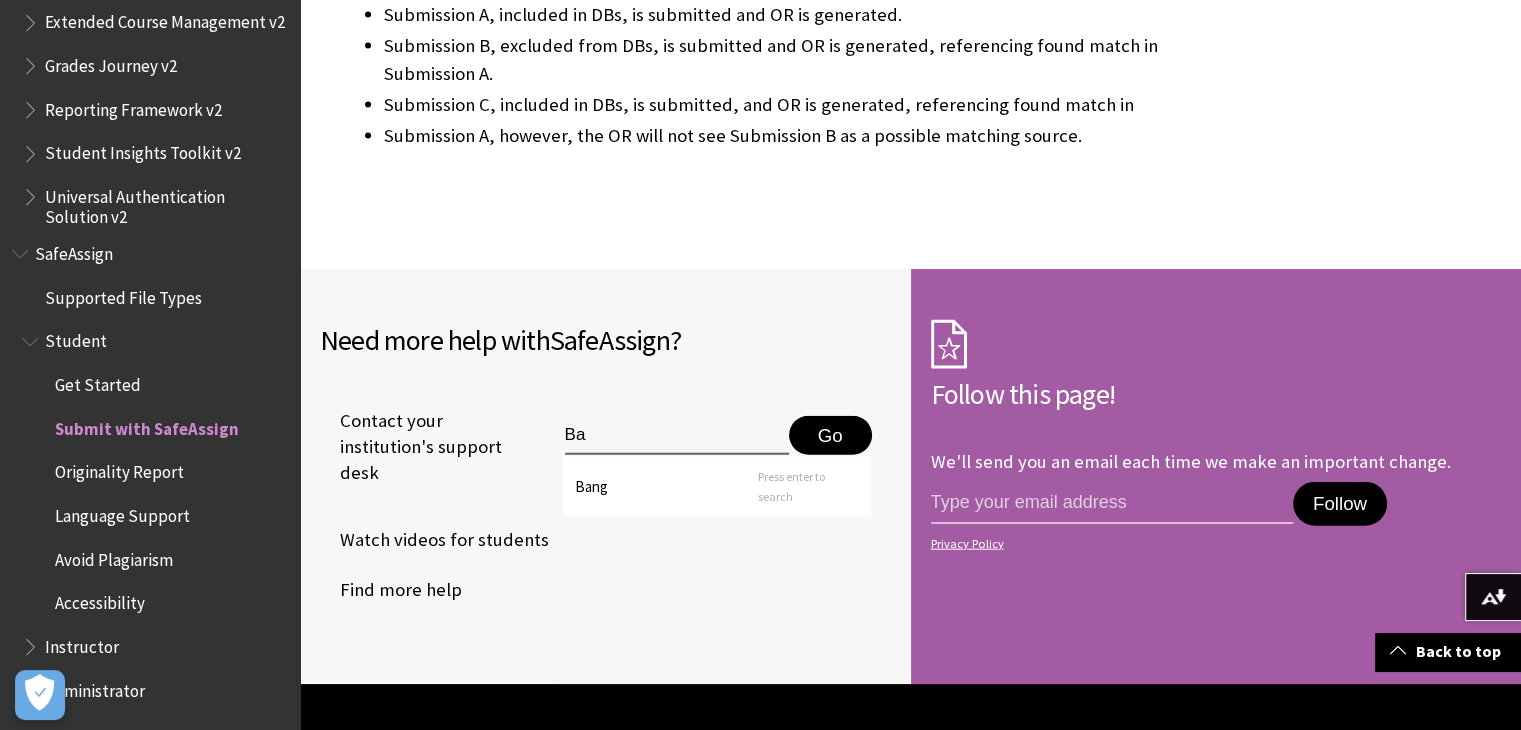 type on "B" 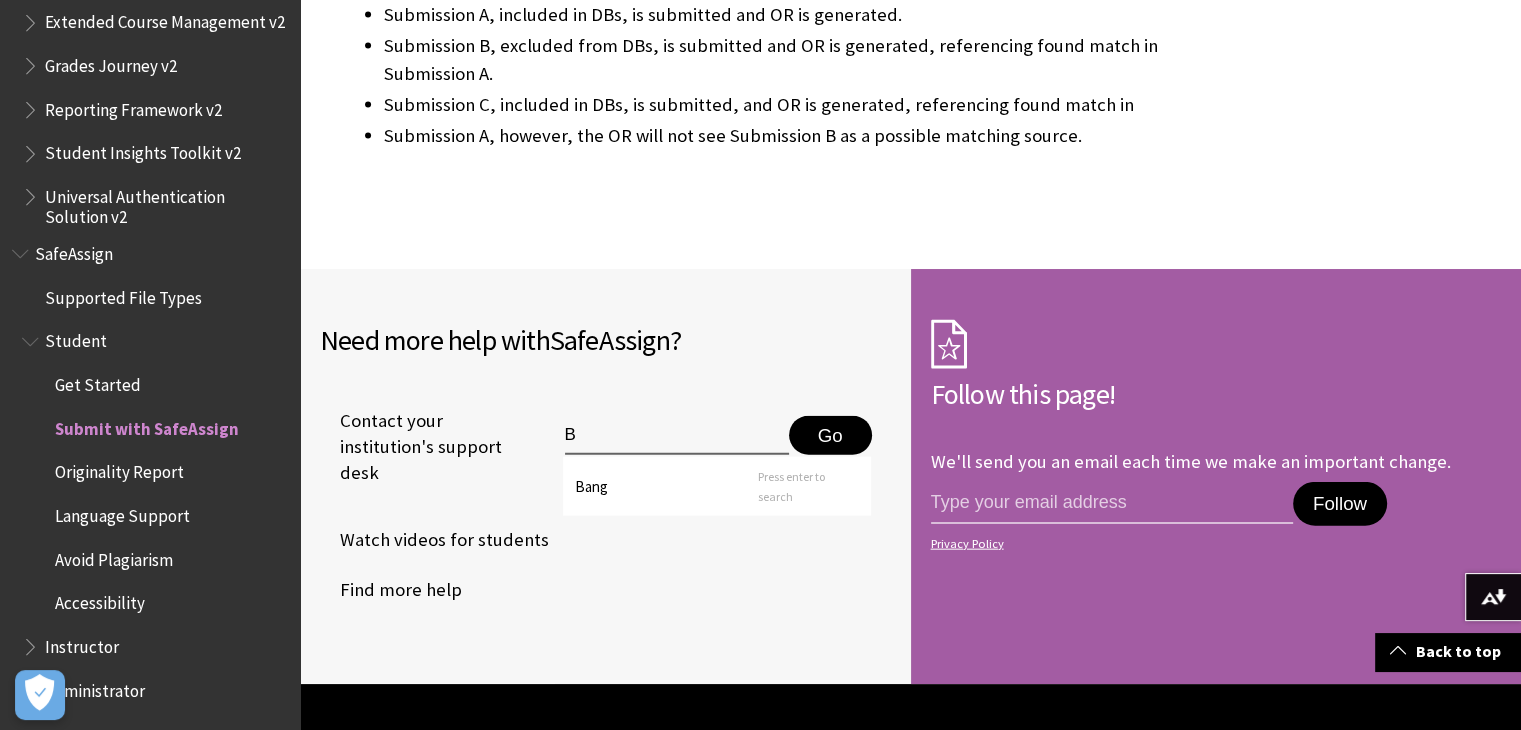 type 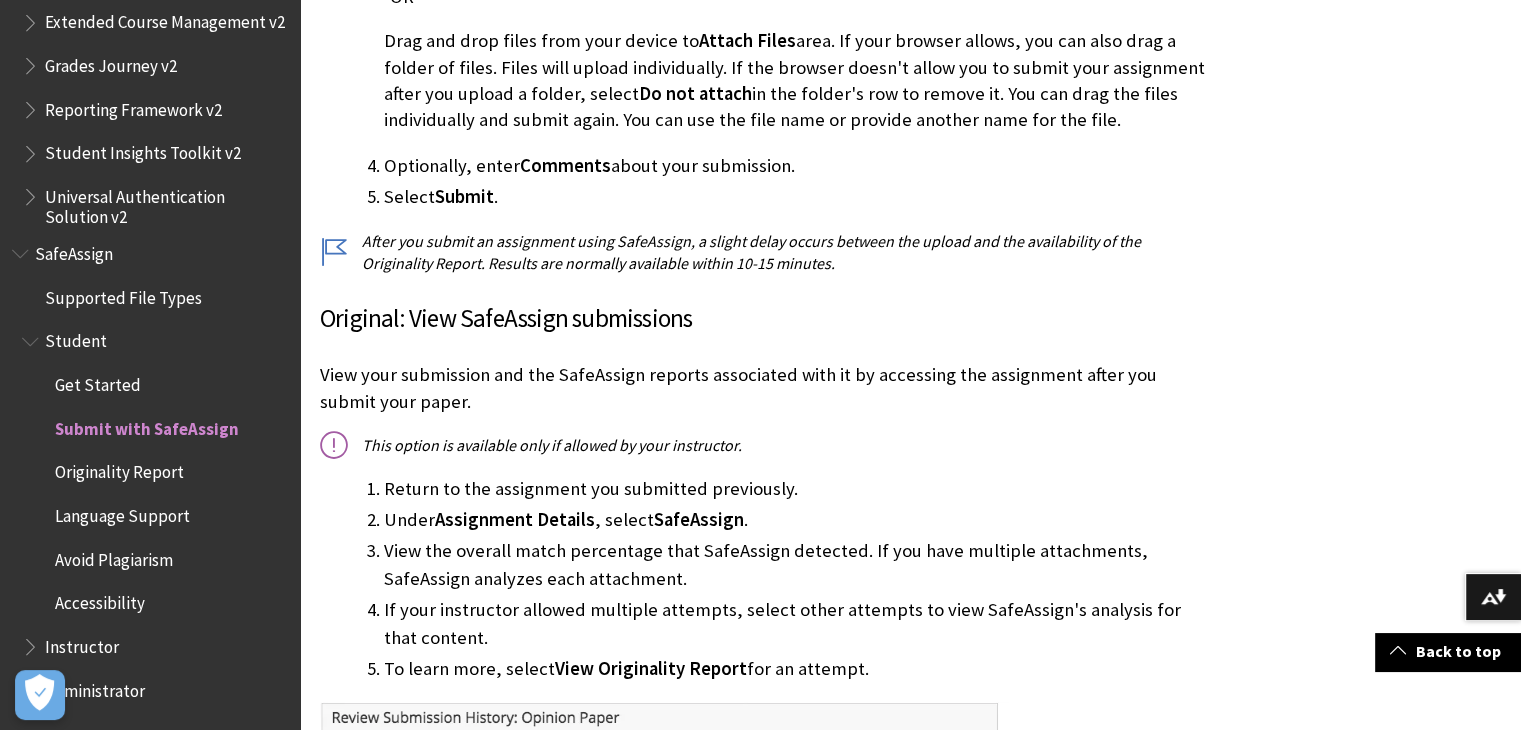 scroll, scrollTop: 1181, scrollLeft: 0, axis: vertical 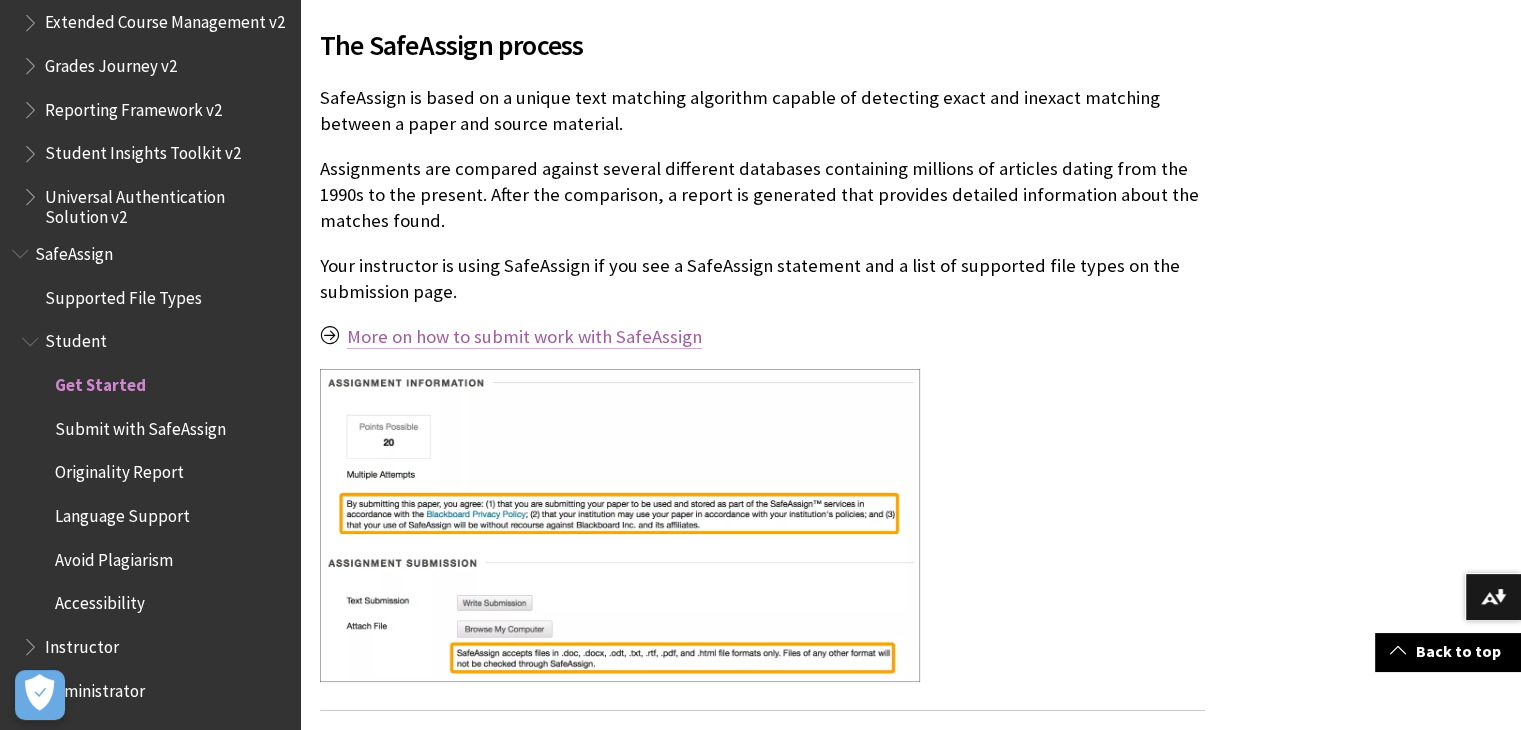 click on "More on how to submit work with SafeAssign" at bounding box center [524, 337] 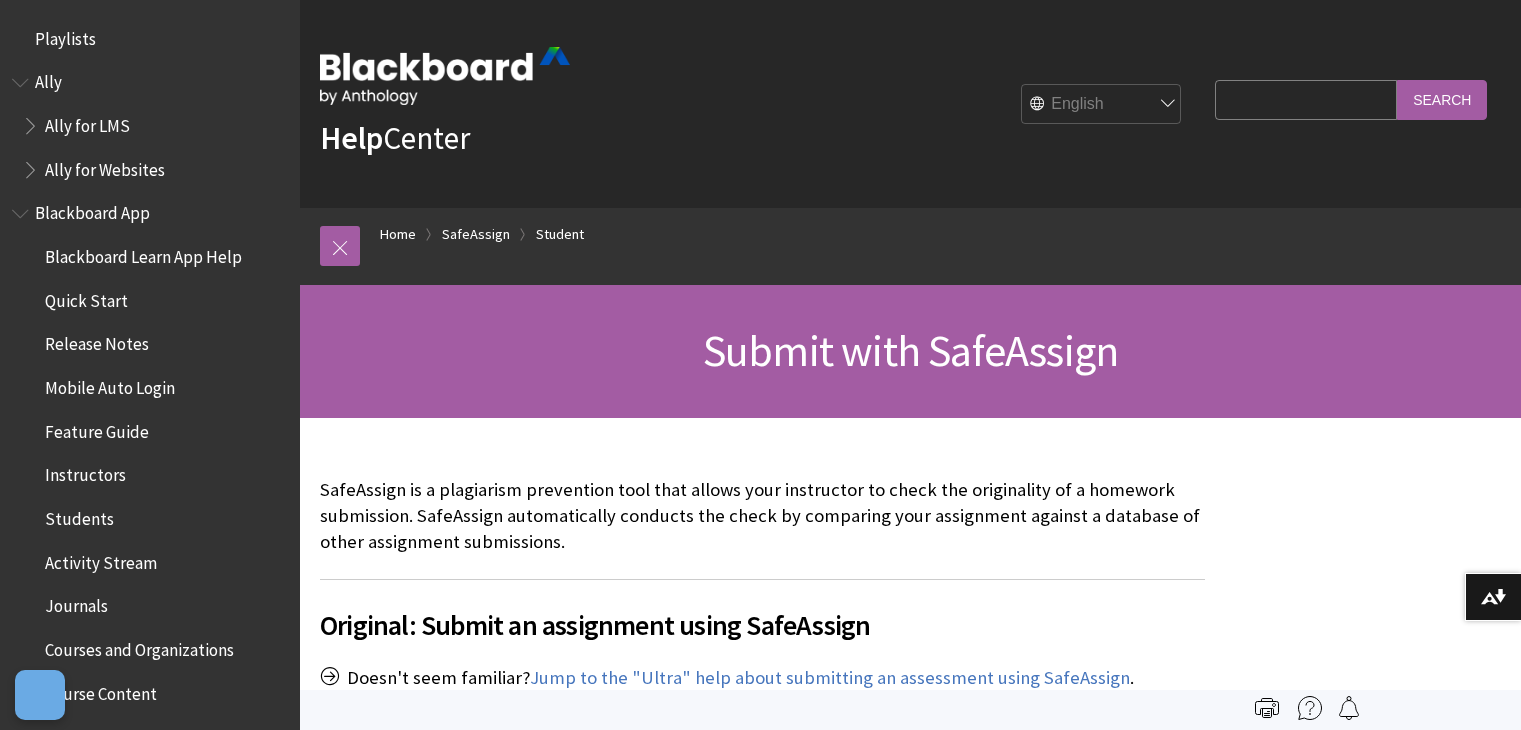 scroll, scrollTop: 0, scrollLeft: 0, axis: both 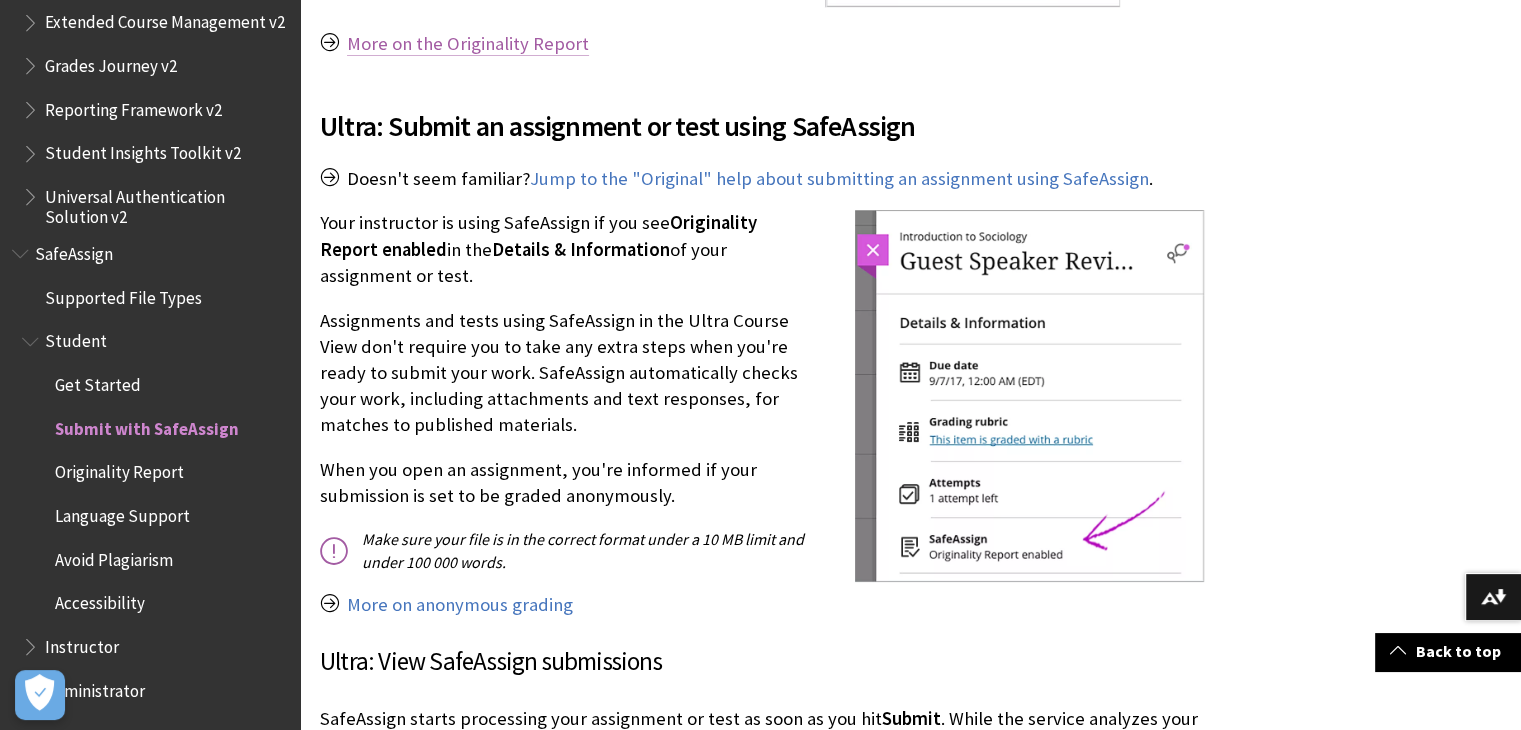 click on "More on the Originality Report" at bounding box center (468, 44) 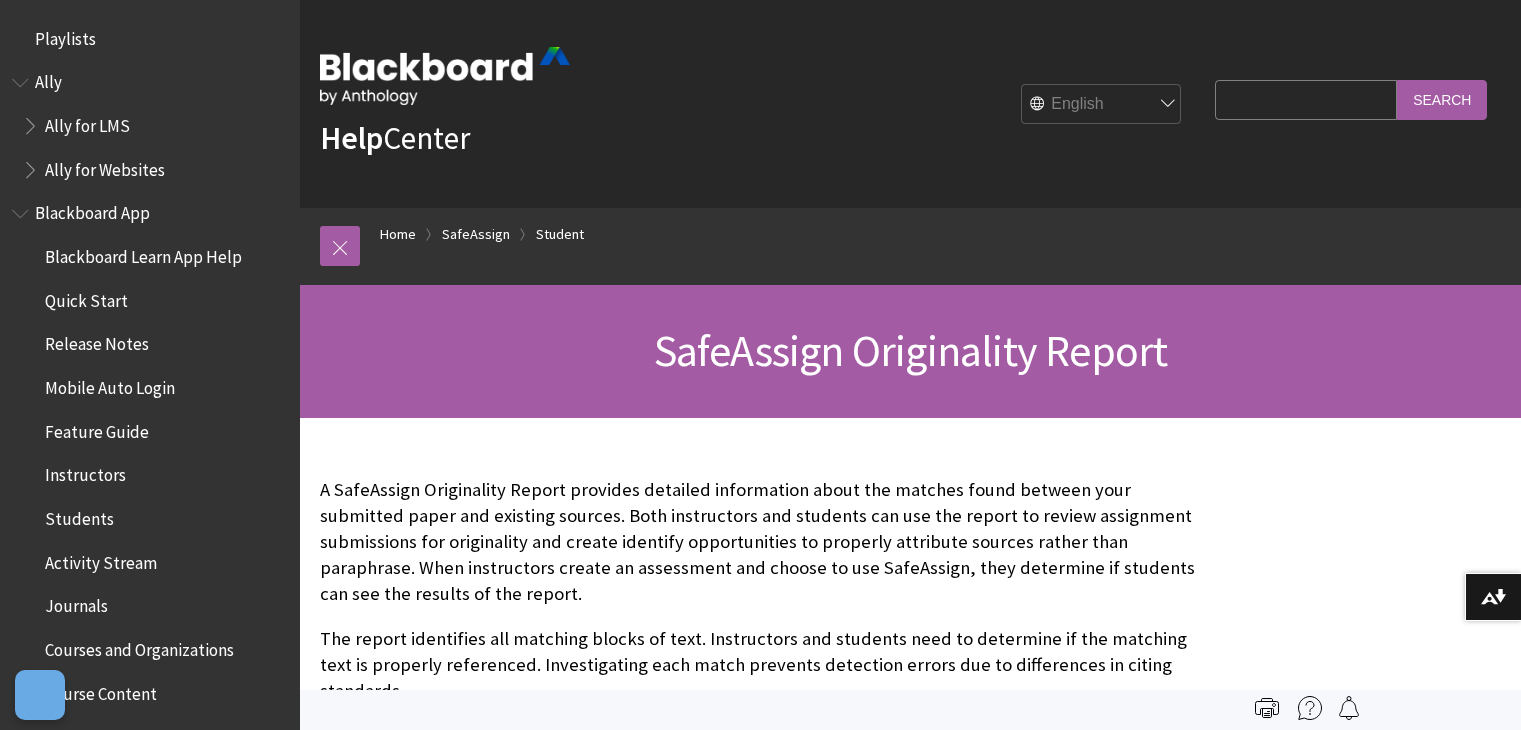 scroll, scrollTop: 0, scrollLeft: 0, axis: both 